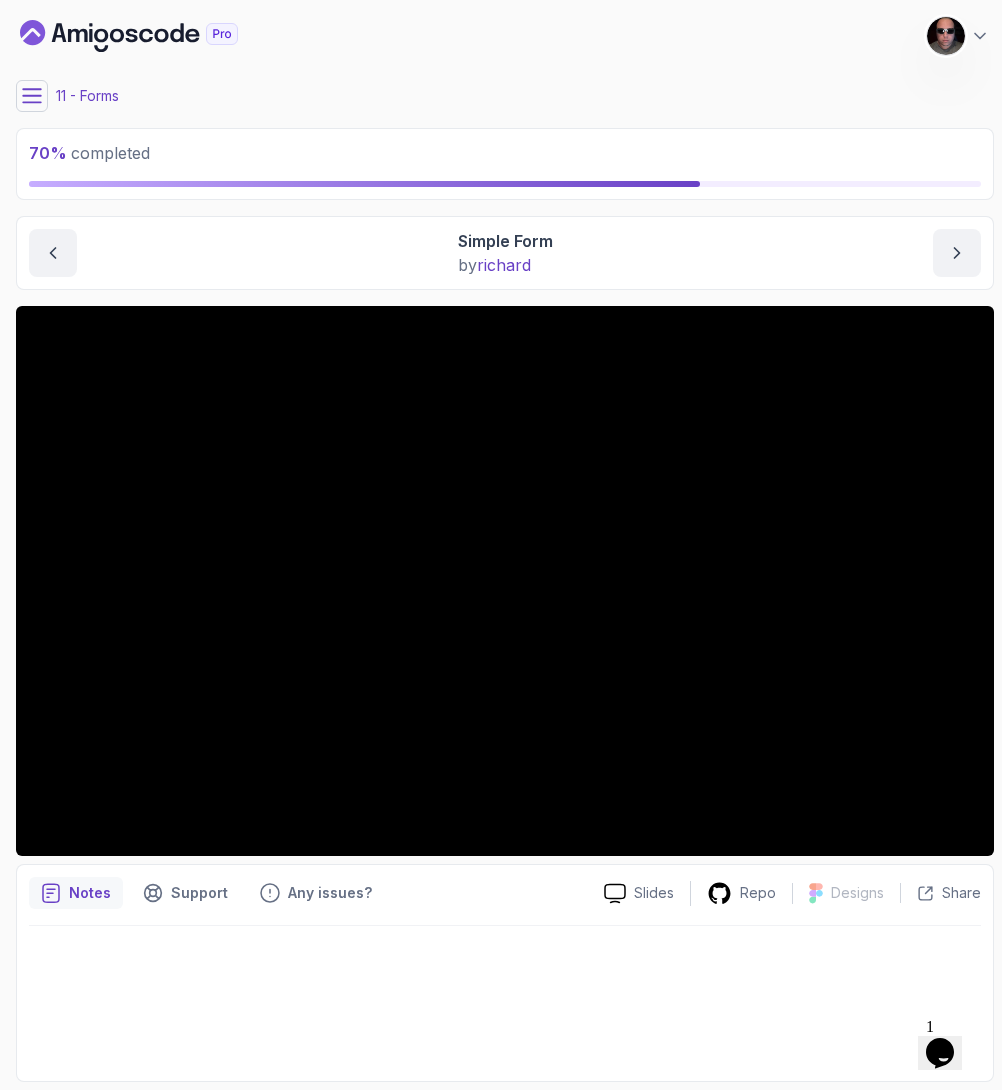 scroll, scrollTop: 0, scrollLeft: 0, axis: both 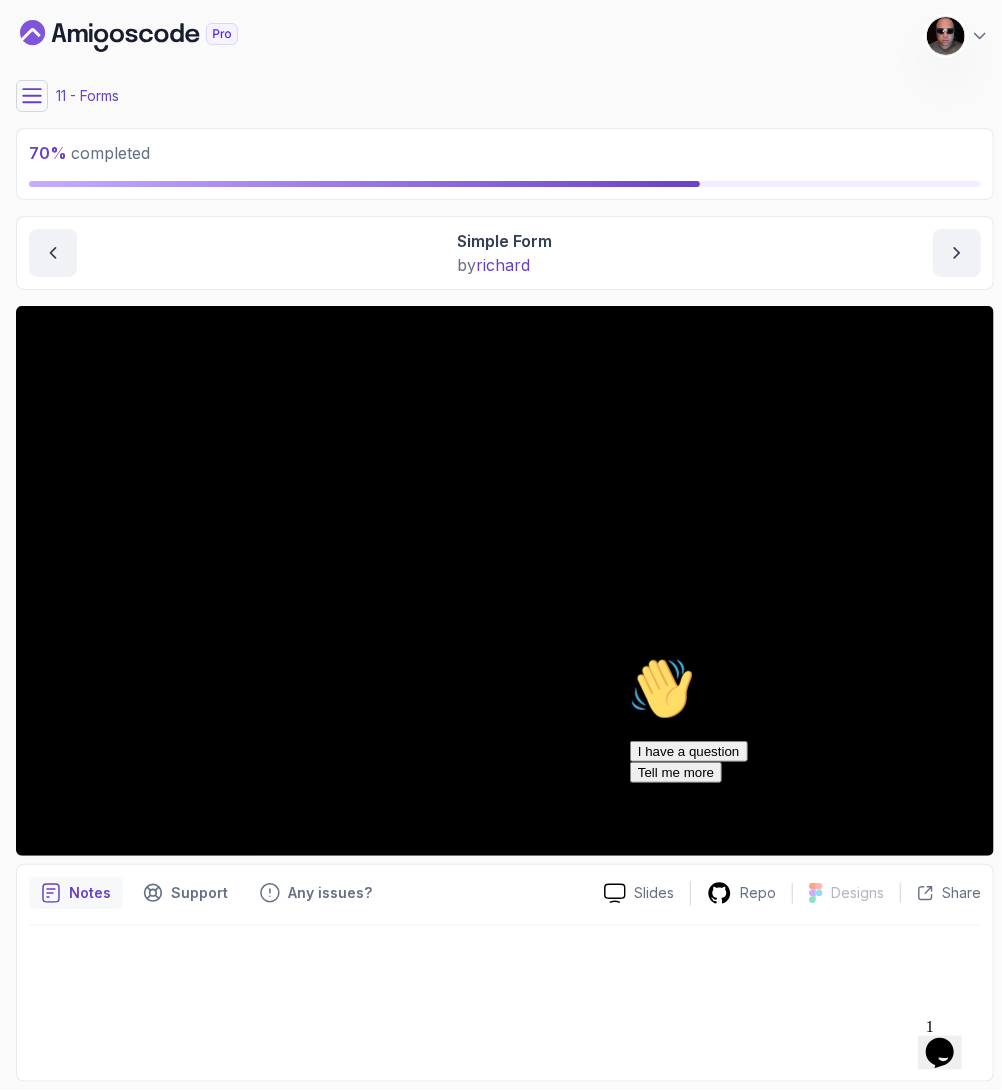 click on "Hi! How can we help? I have a question Tell me more" at bounding box center [809, 719] 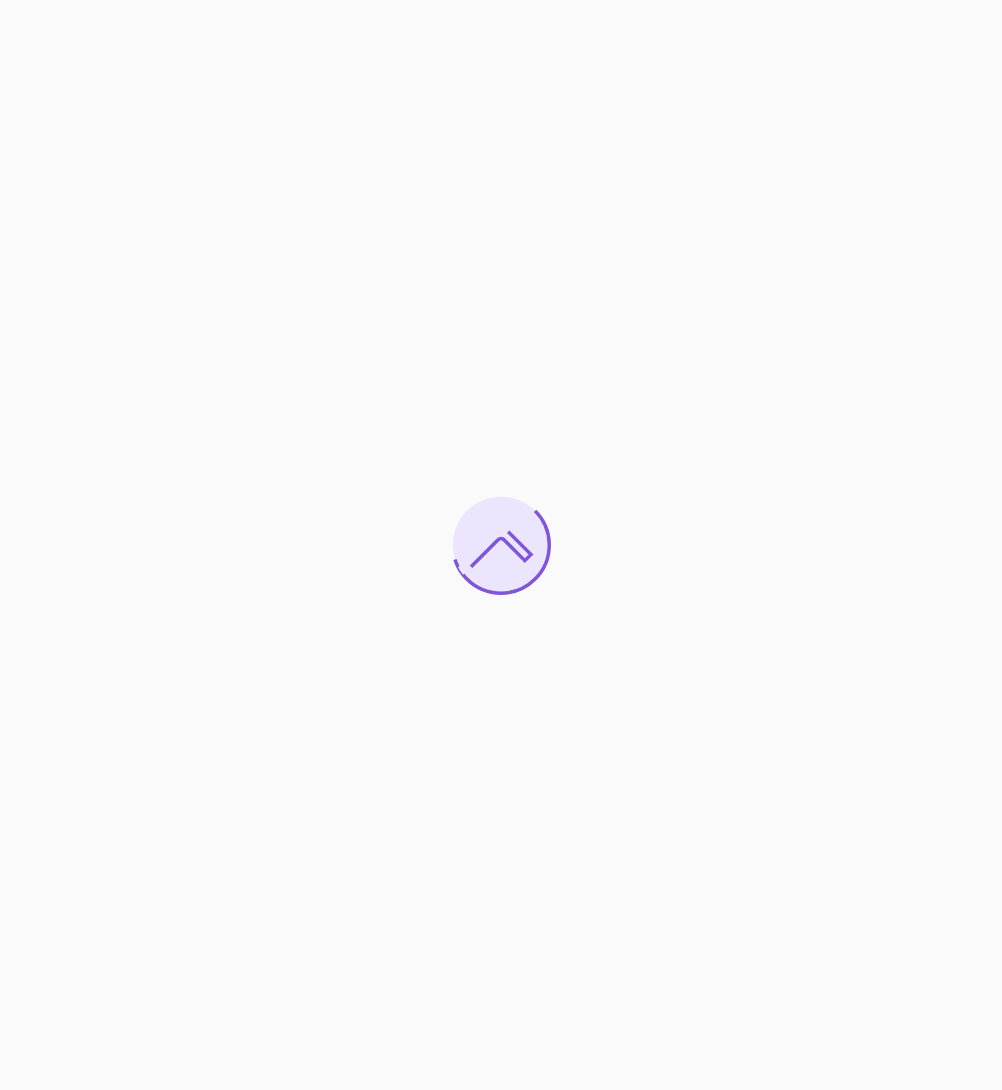 scroll, scrollTop: 0, scrollLeft: 0, axis: both 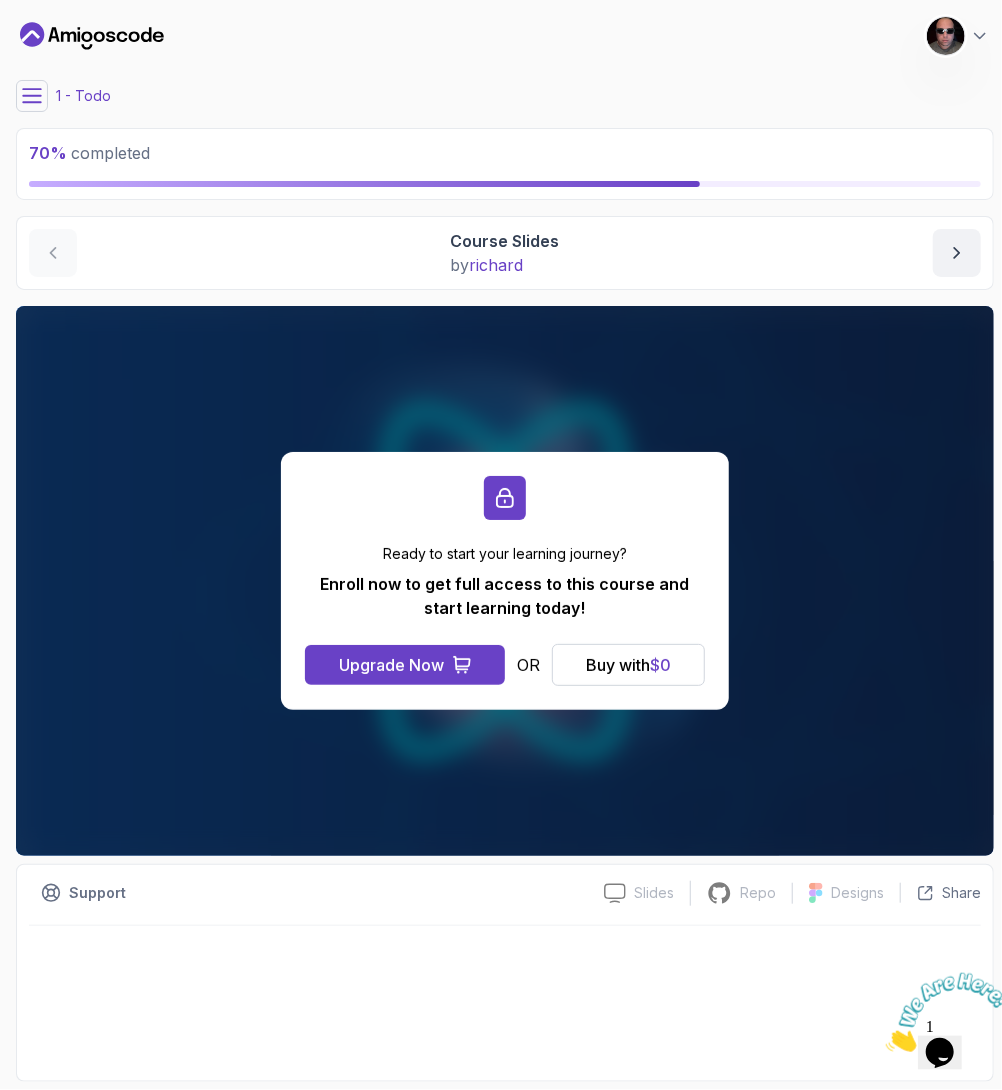 click on "Ready to start your learning journey? Enroll now to get full access to this course and start learning today! Upgrade Now OR Buy with  $ 0" at bounding box center (505, 581) 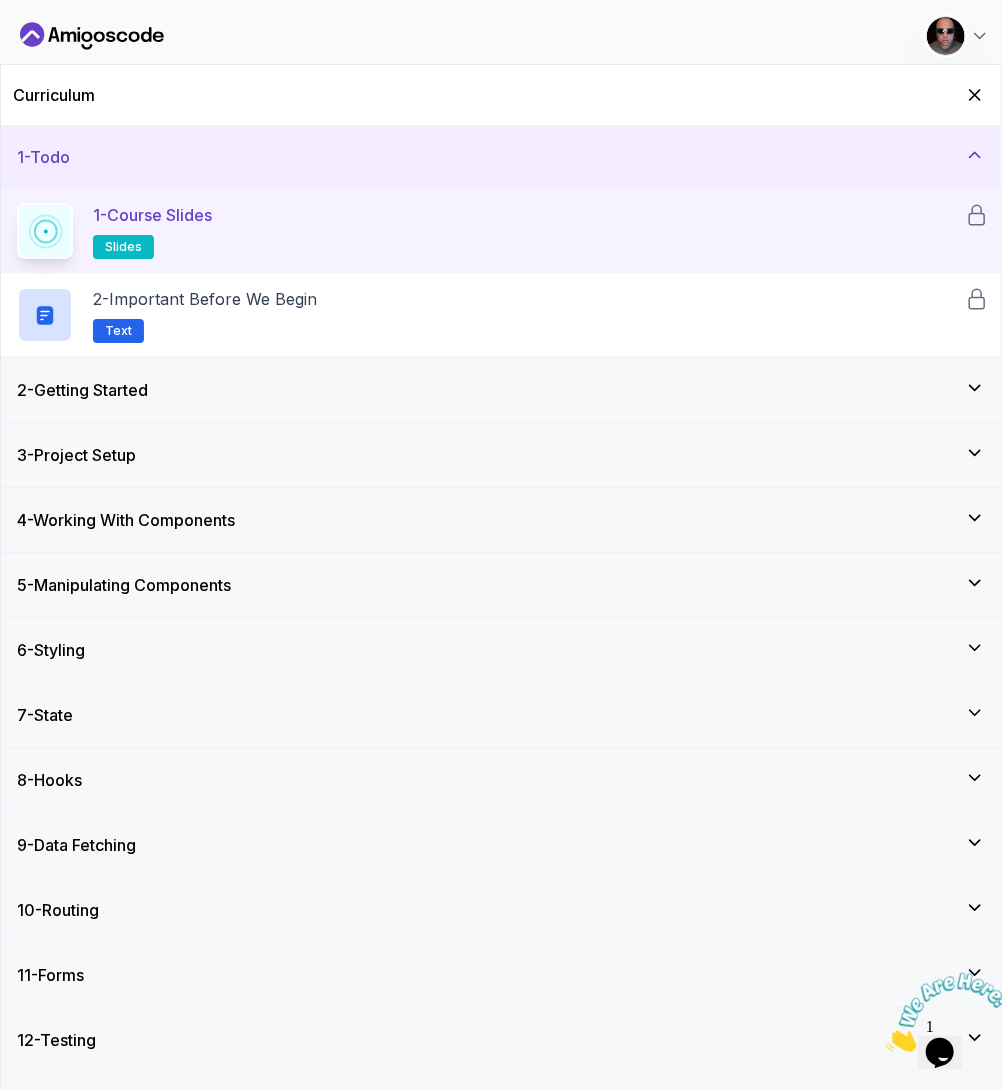click on "7  -  State" at bounding box center (501, 715) 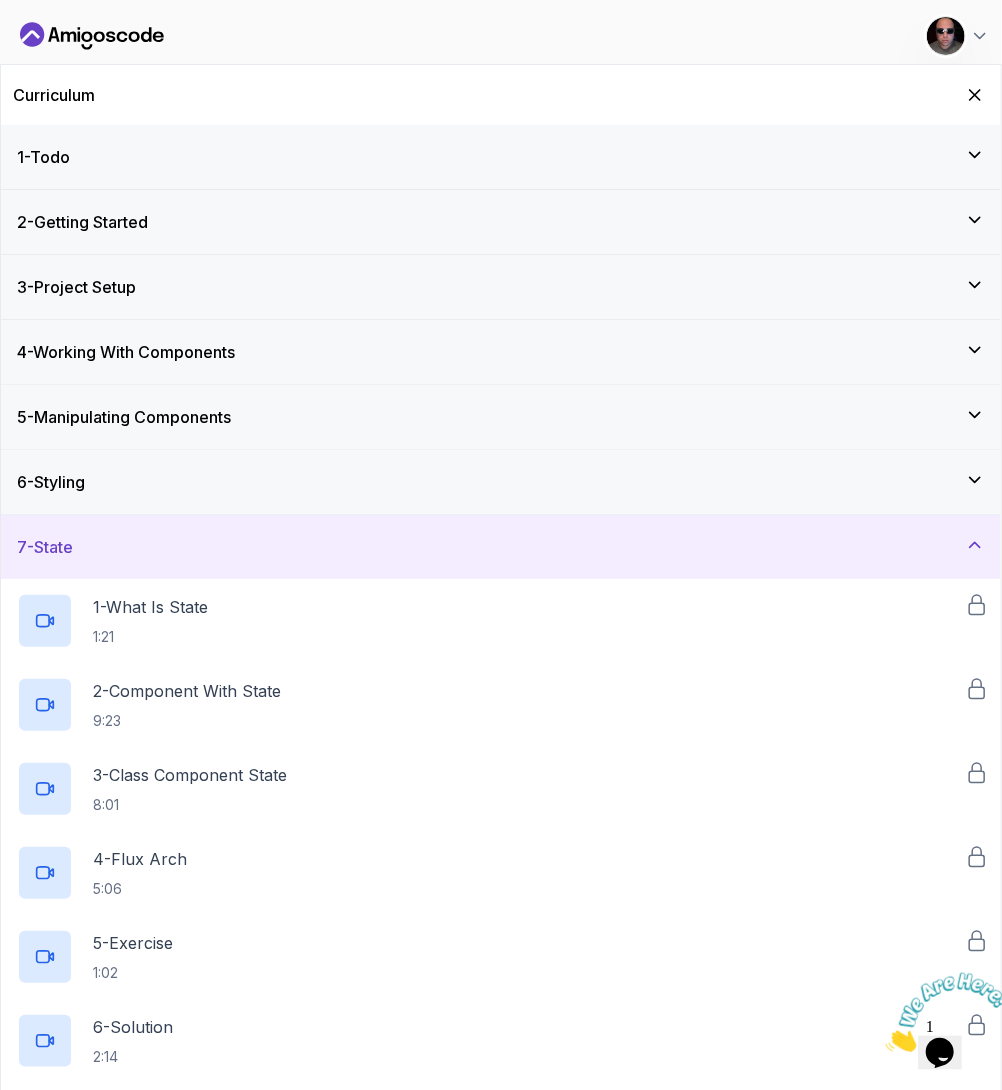 click on "7  -  State" at bounding box center [501, 547] 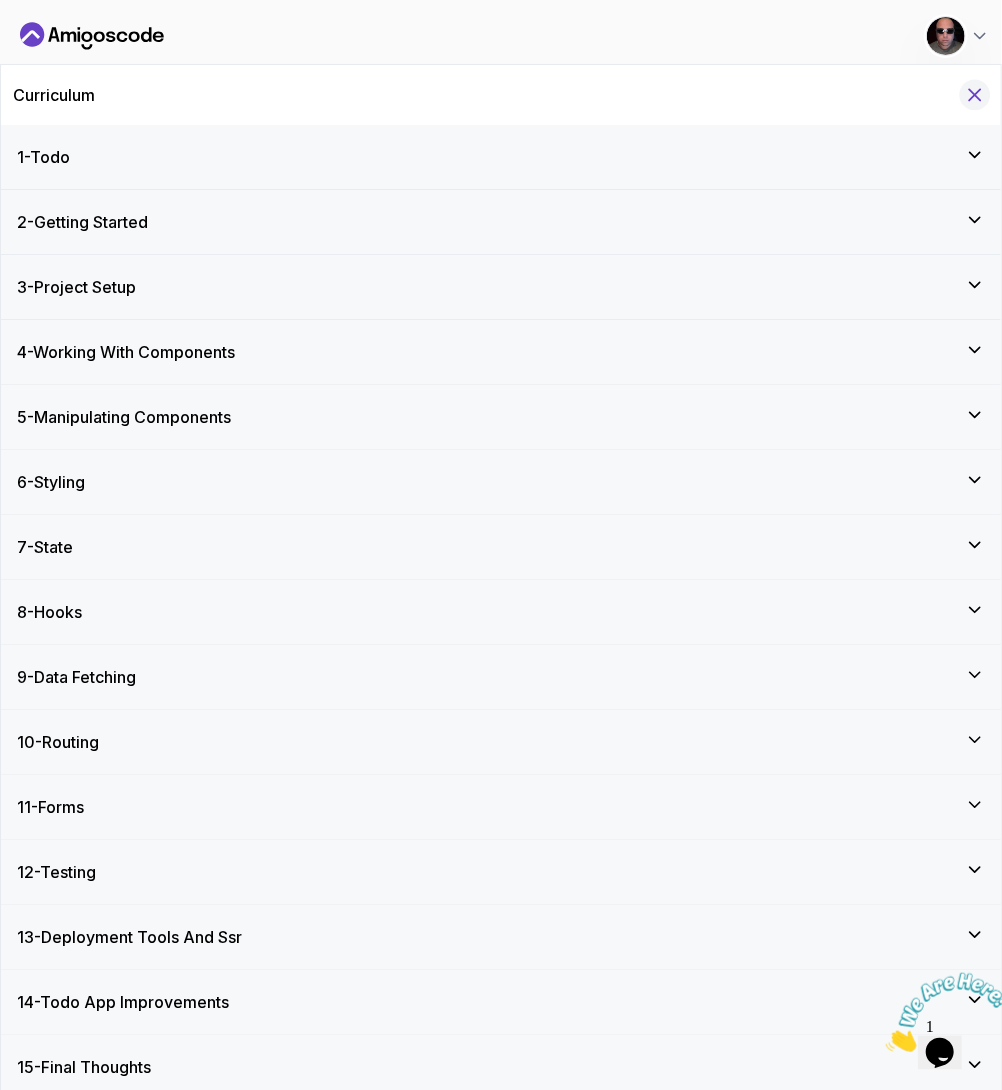 click 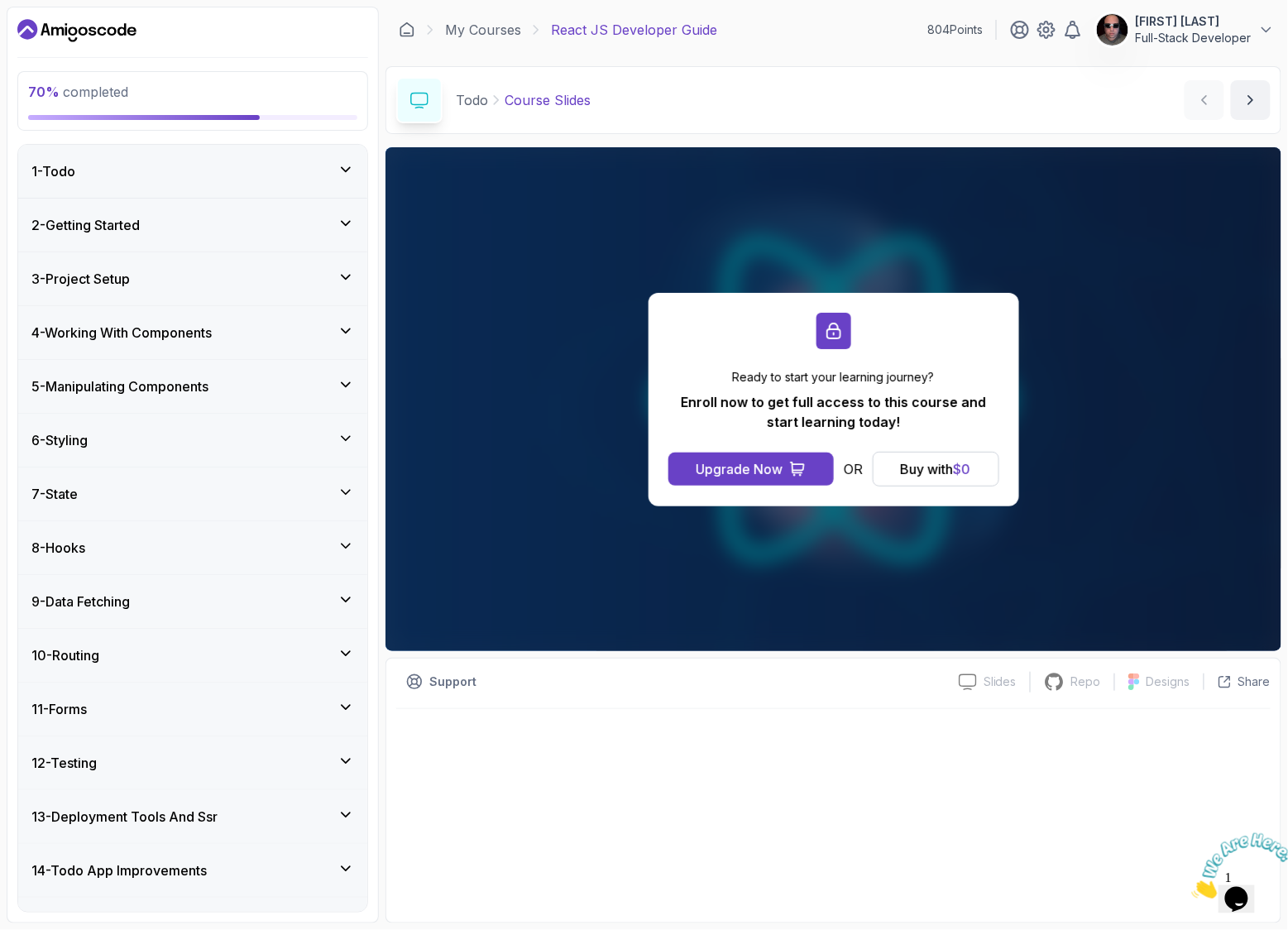 click 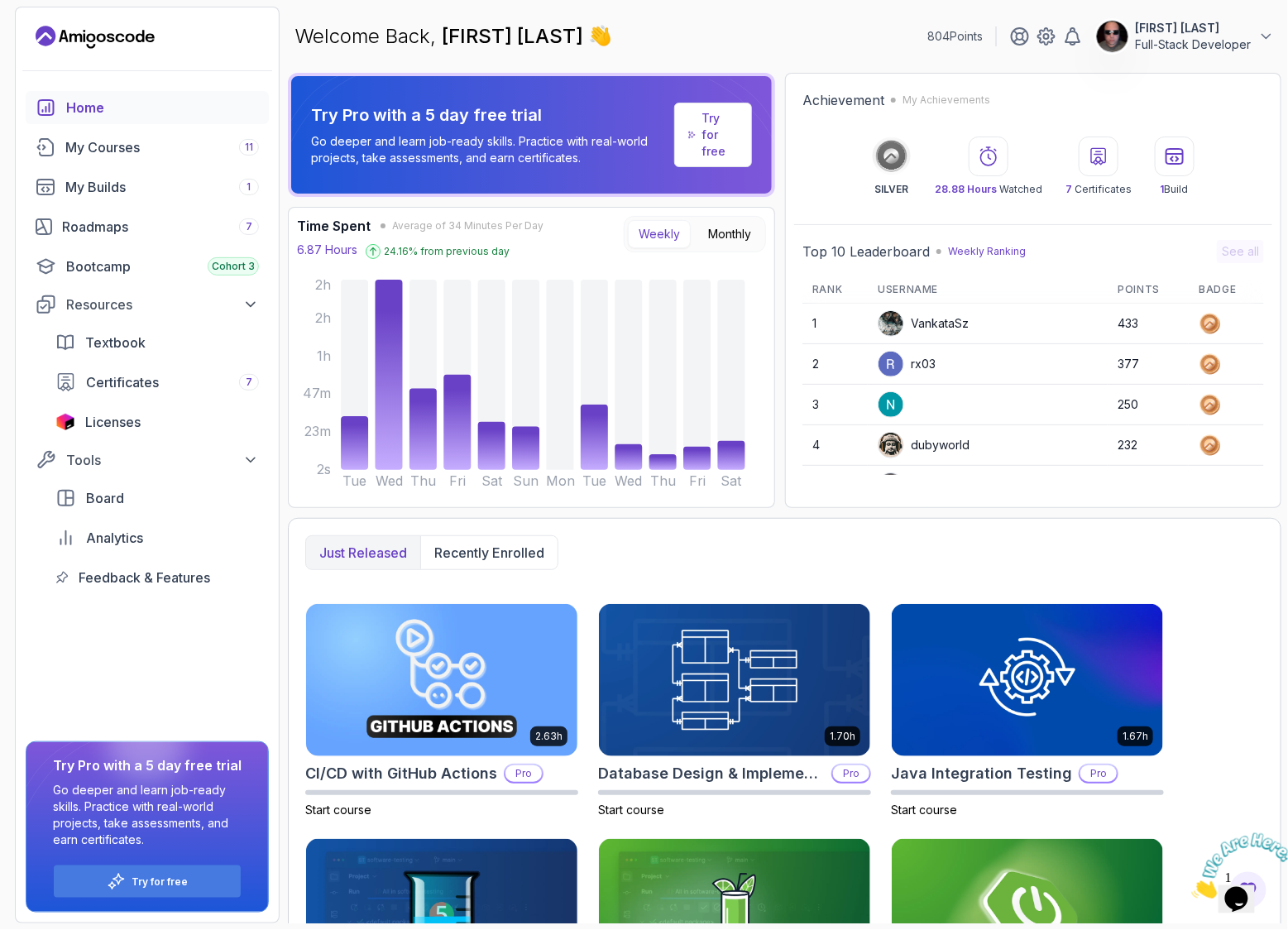 click on "Full-Stack Developer" at bounding box center [1194, 45] 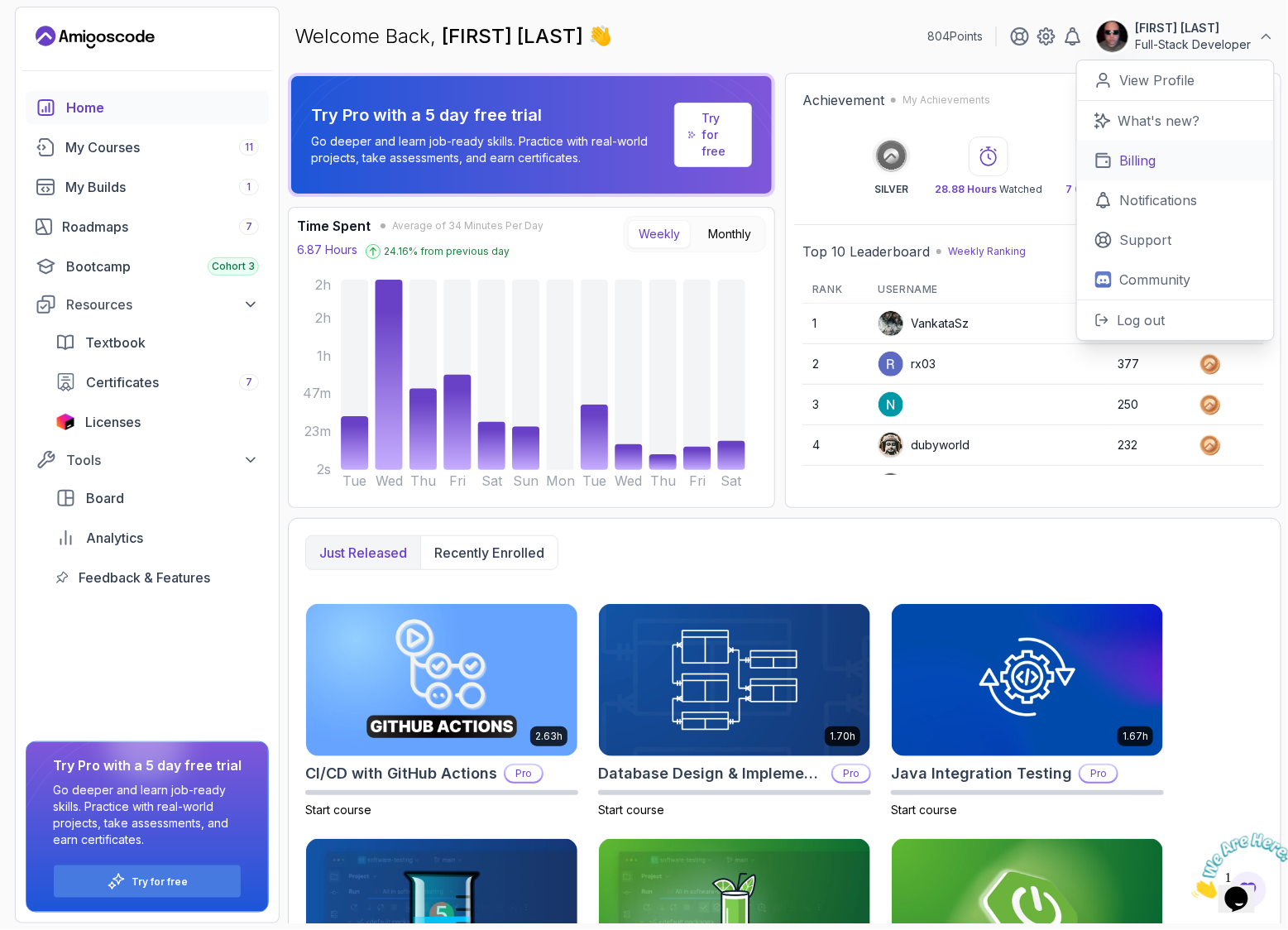 click on "Billing" at bounding box center (1138, 161) 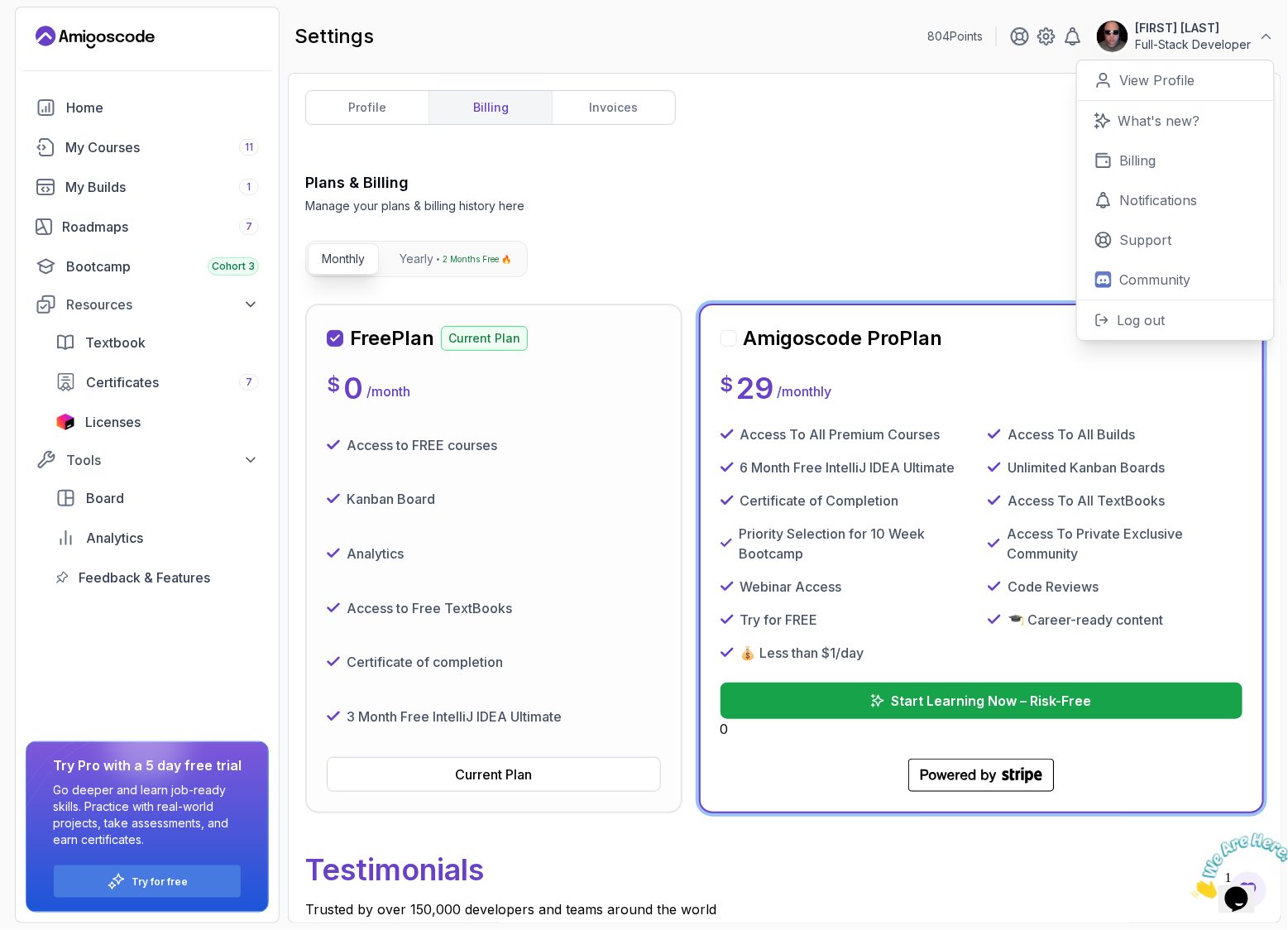 click on "Plans & Billing Manage your plans & billing history here Need Help?" at bounding box center [784, 193] 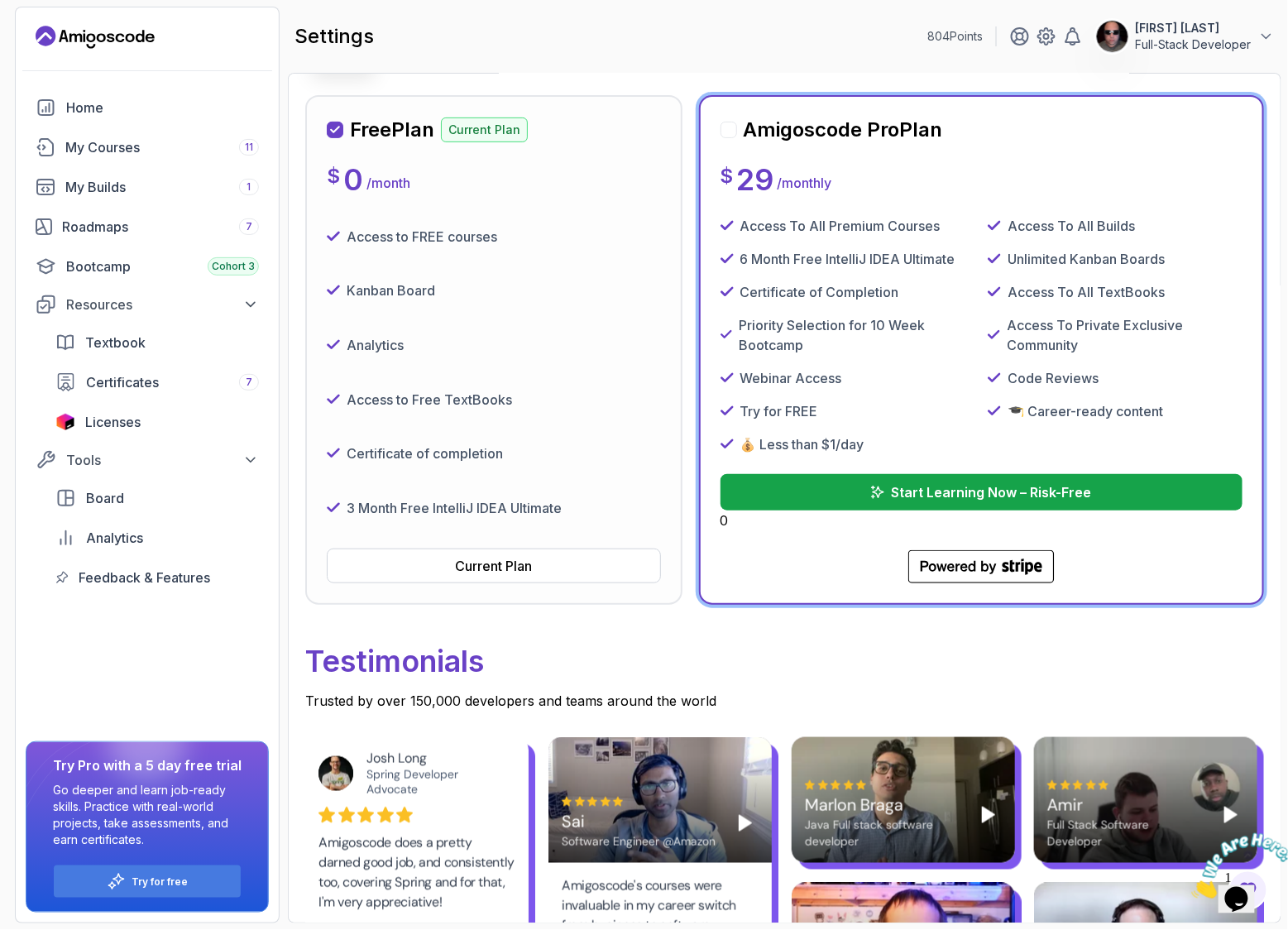 scroll, scrollTop: 211, scrollLeft: 0, axis: vertical 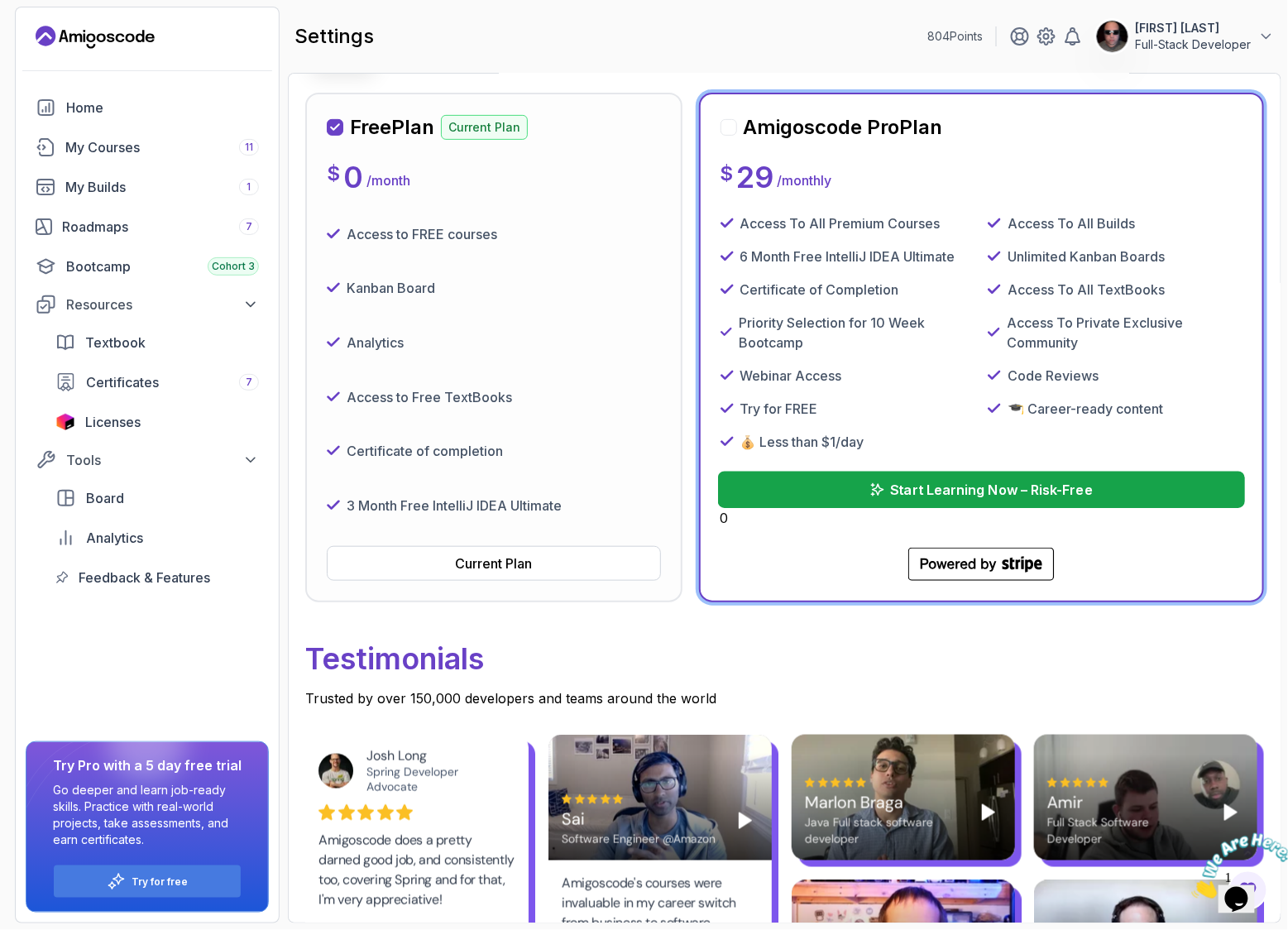 click on "Start Learning Now – Risk-Free" at bounding box center (991, 490) 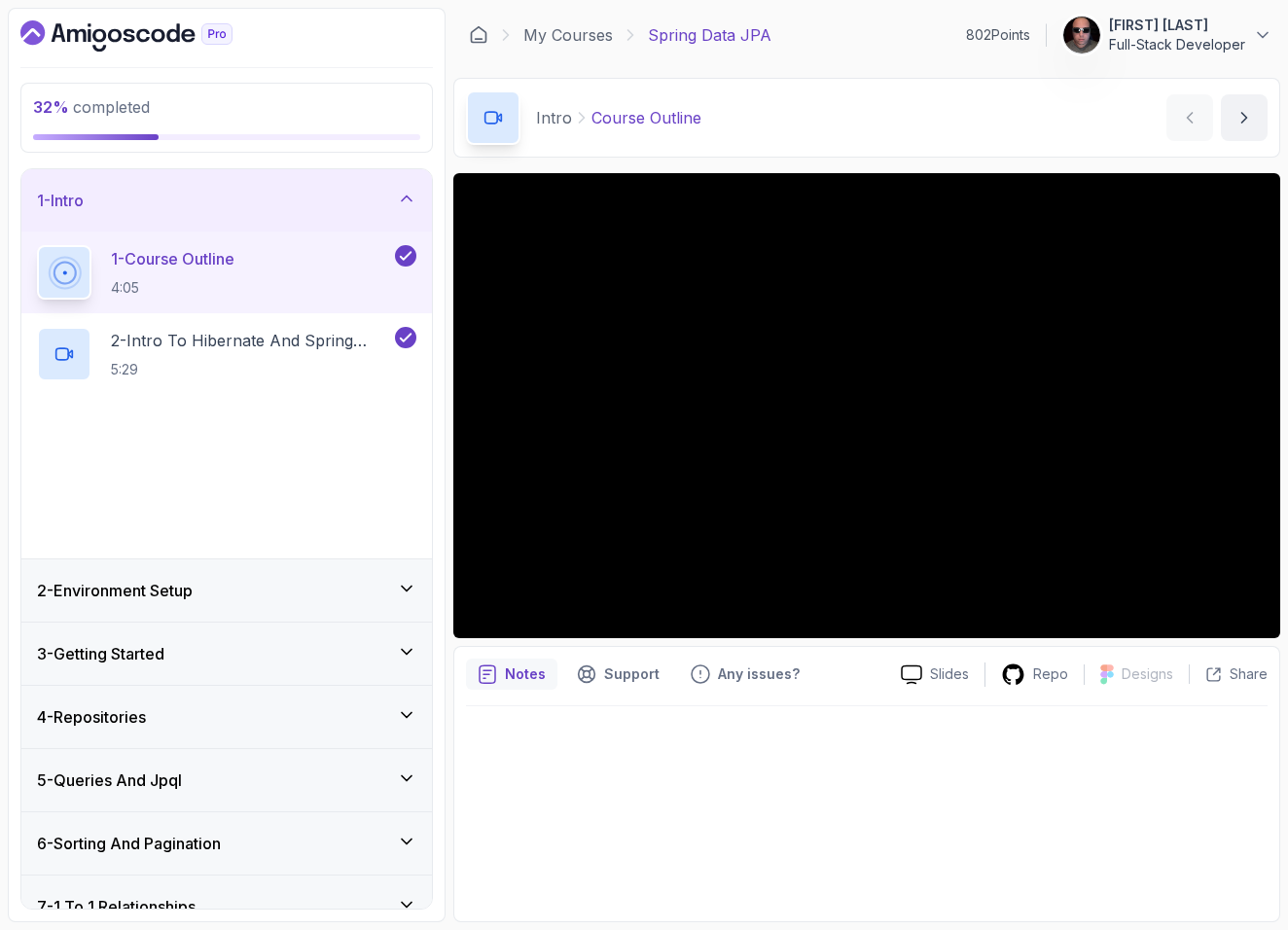 scroll, scrollTop: 0, scrollLeft: 0, axis: both 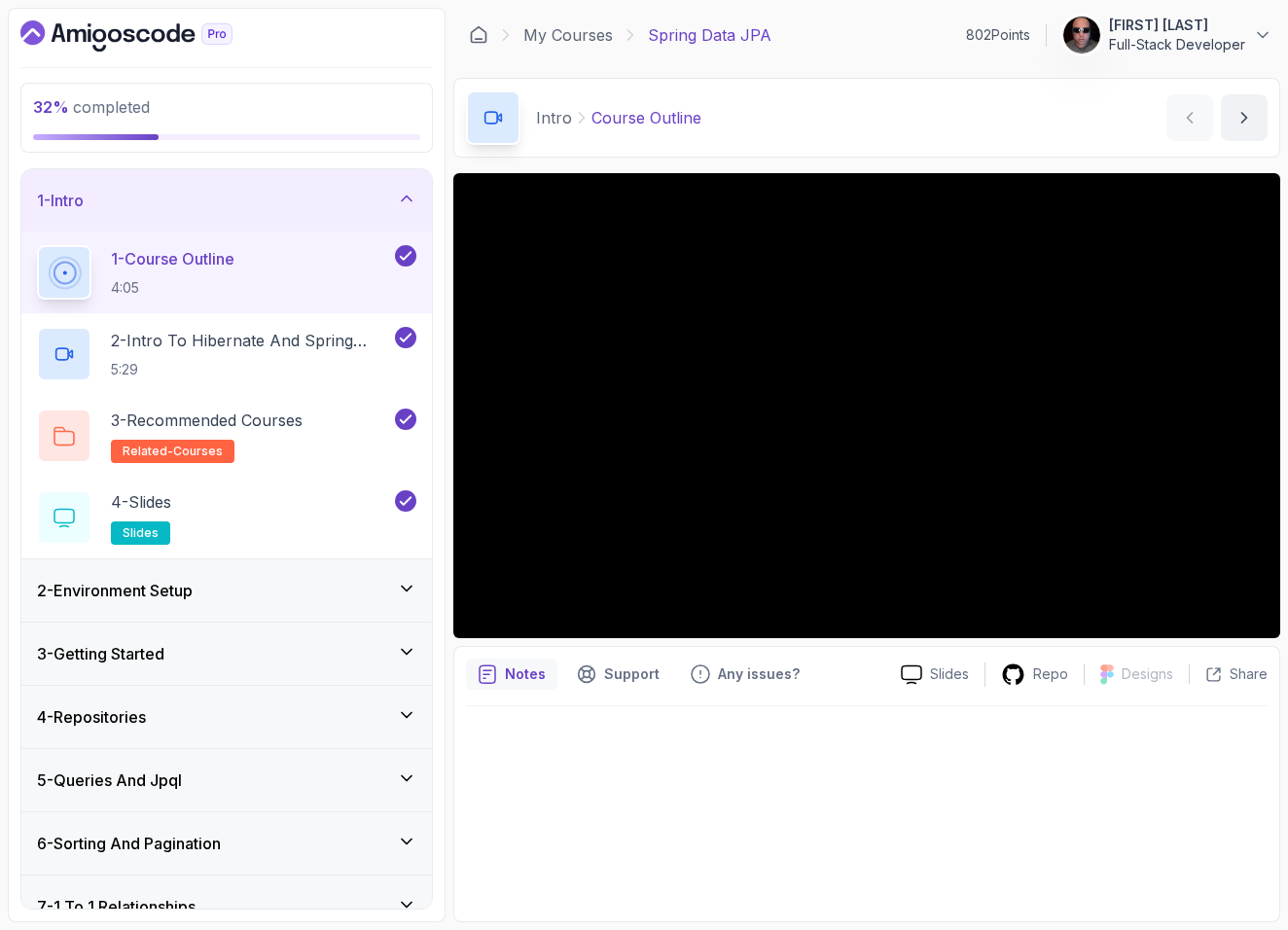 click 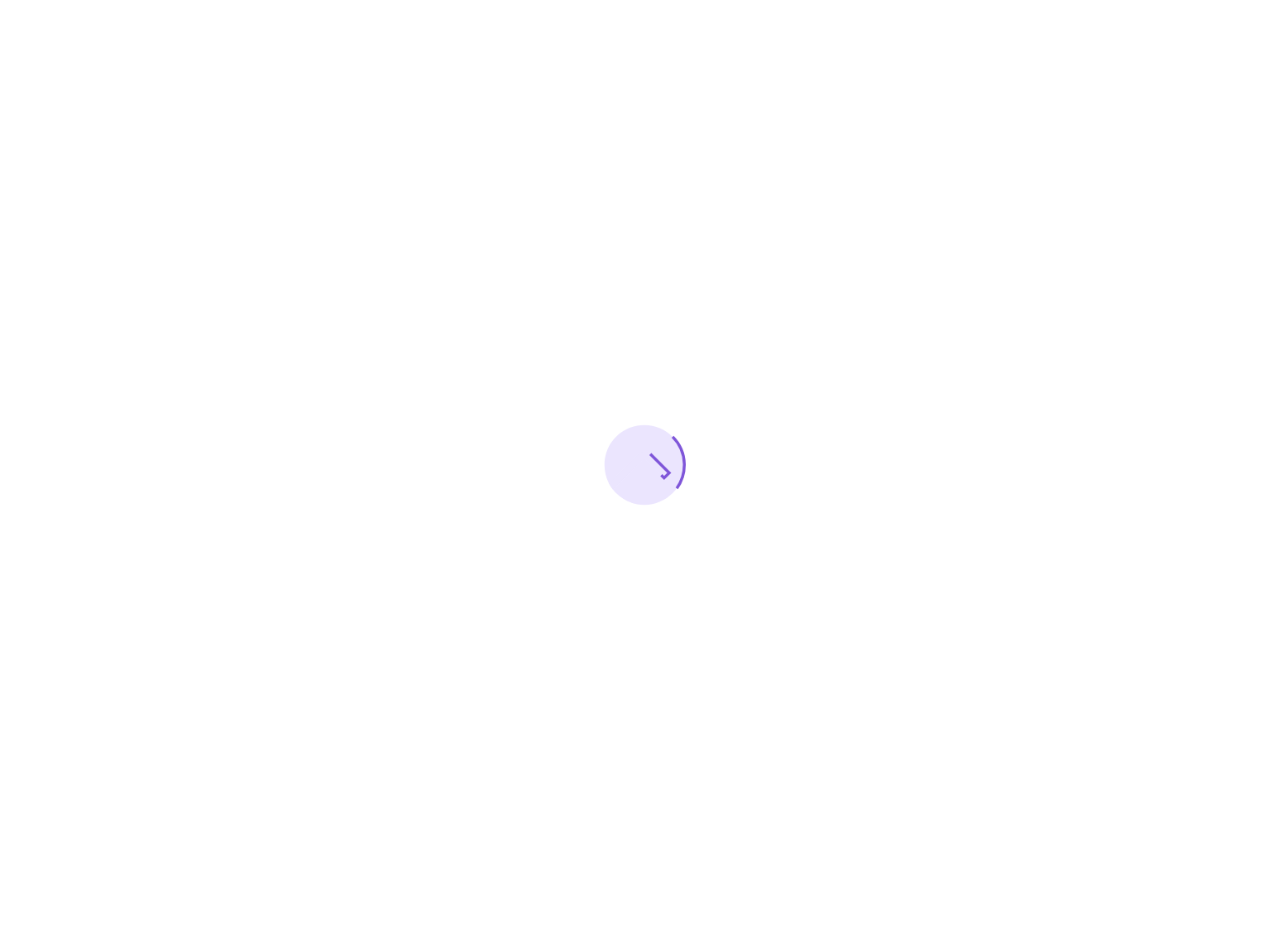scroll, scrollTop: 0, scrollLeft: 0, axis: both 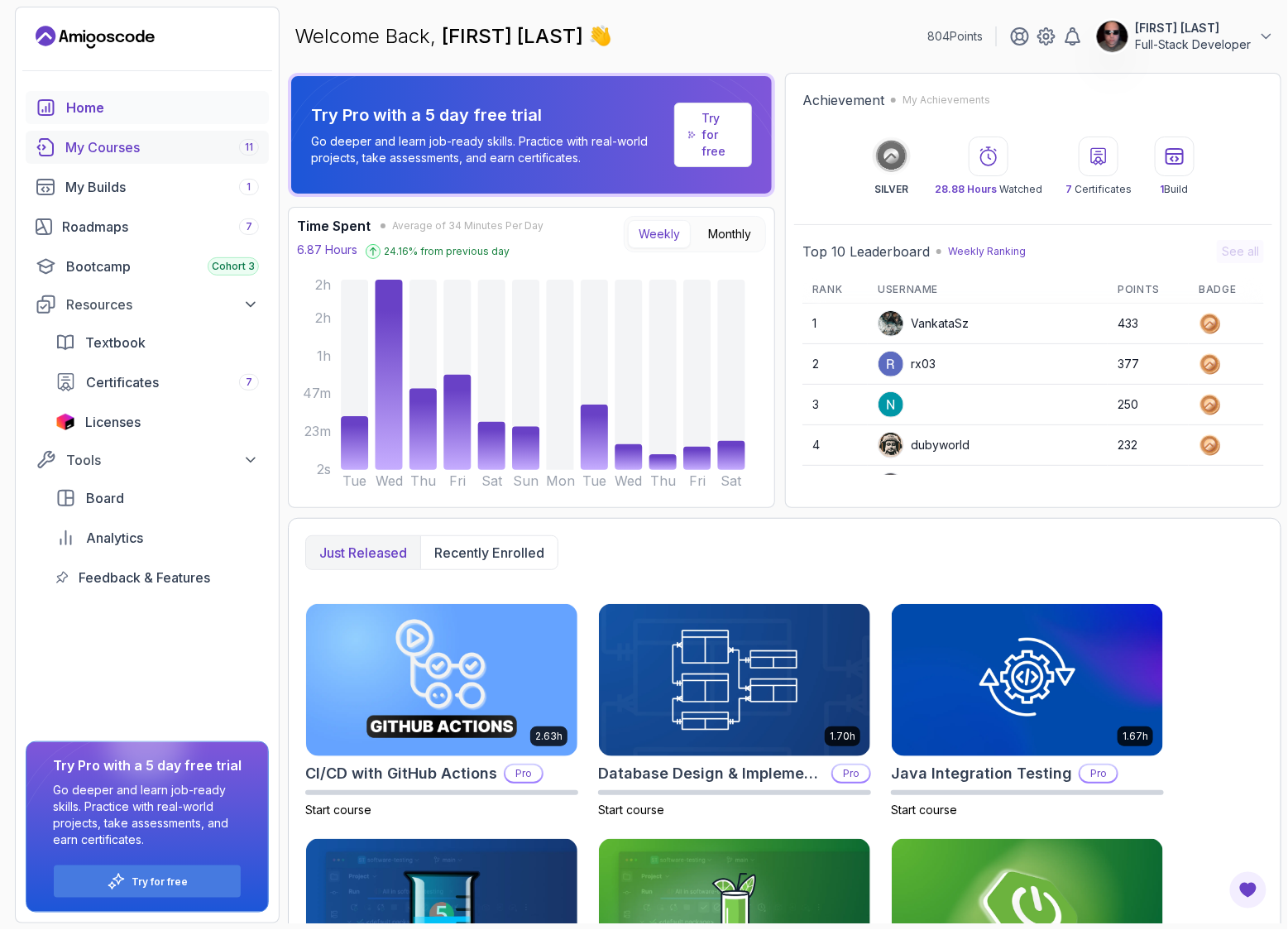click on "My Courses 11" at bounding box center [162, 147] 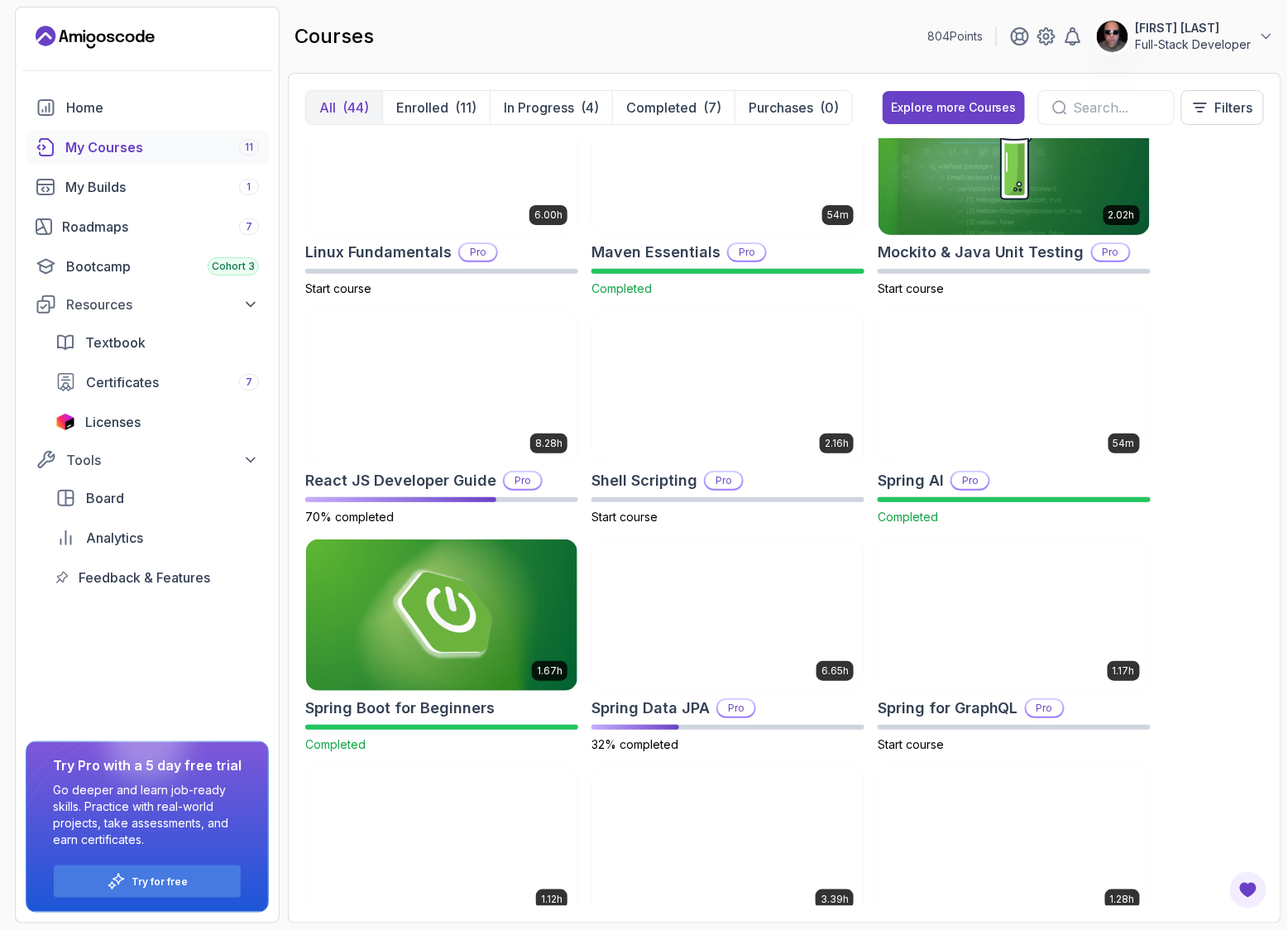 scroll, scrollTop: 2348, scrollLeft: 0, axis: vertical 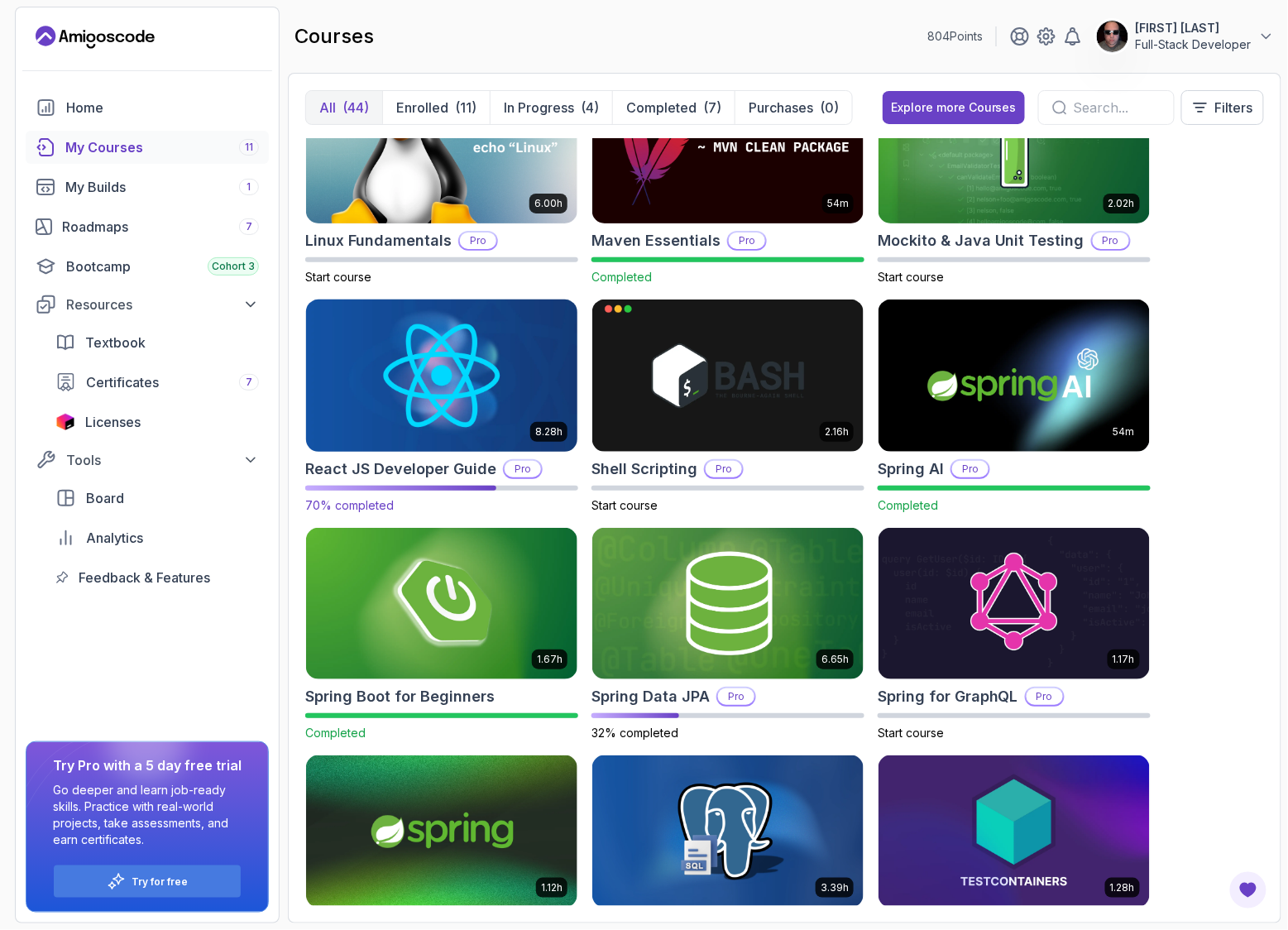 click at bounding box center [442, 375] 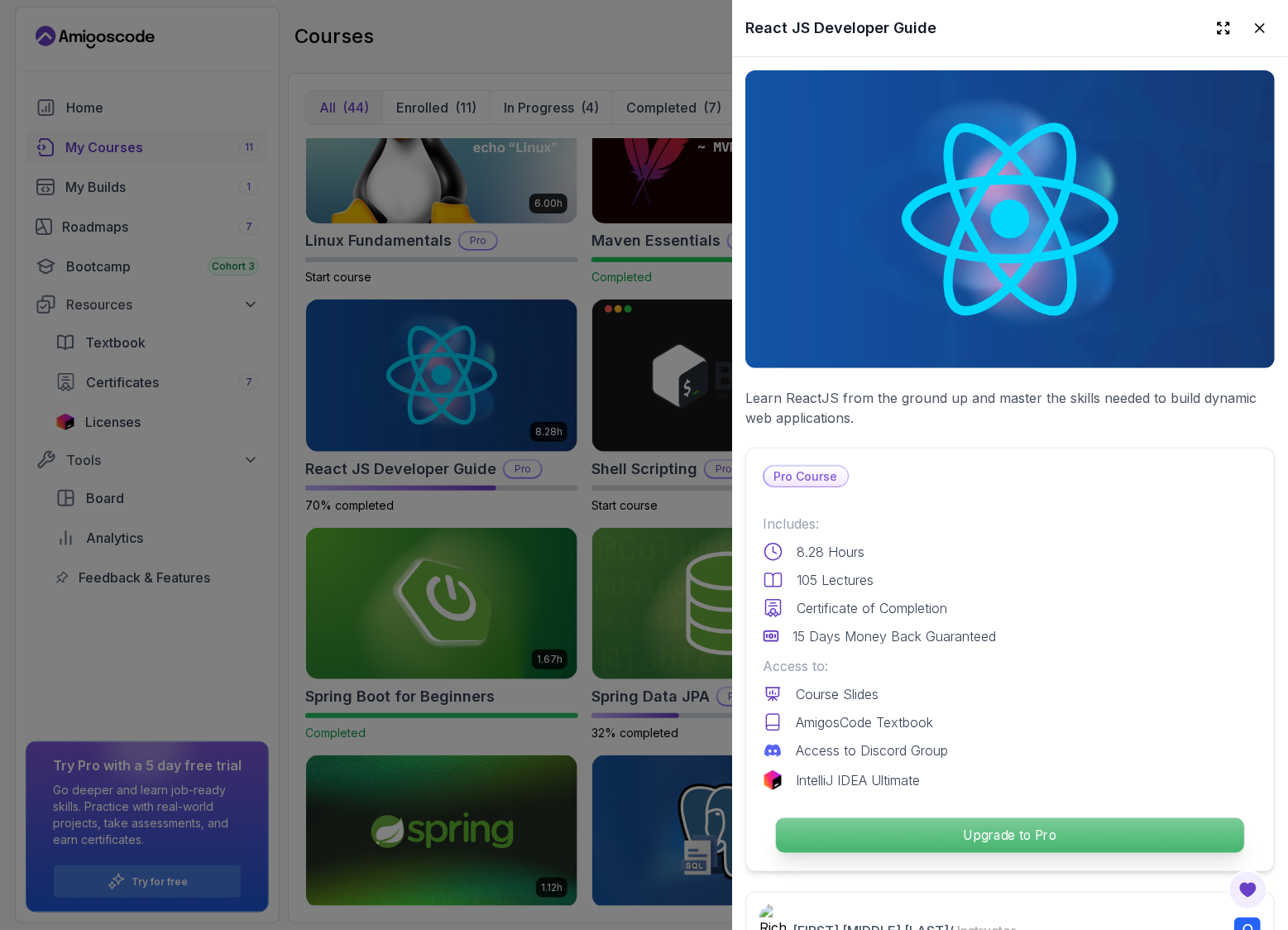 click on "Upgrade to Pro" at bounding box center (1010, 836) 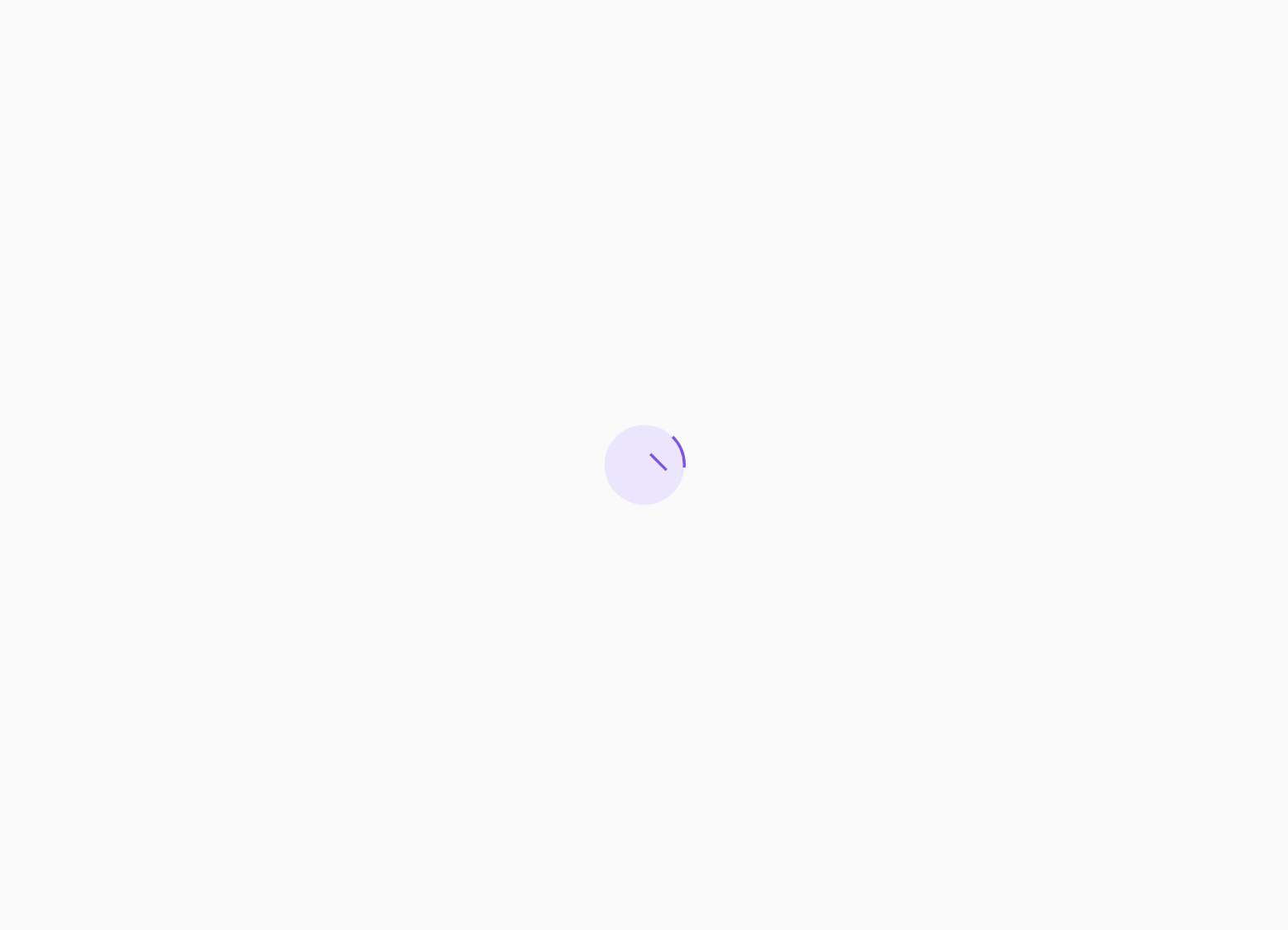 scroll, scrollTop: 0, scrollLeft: 0, axis: both 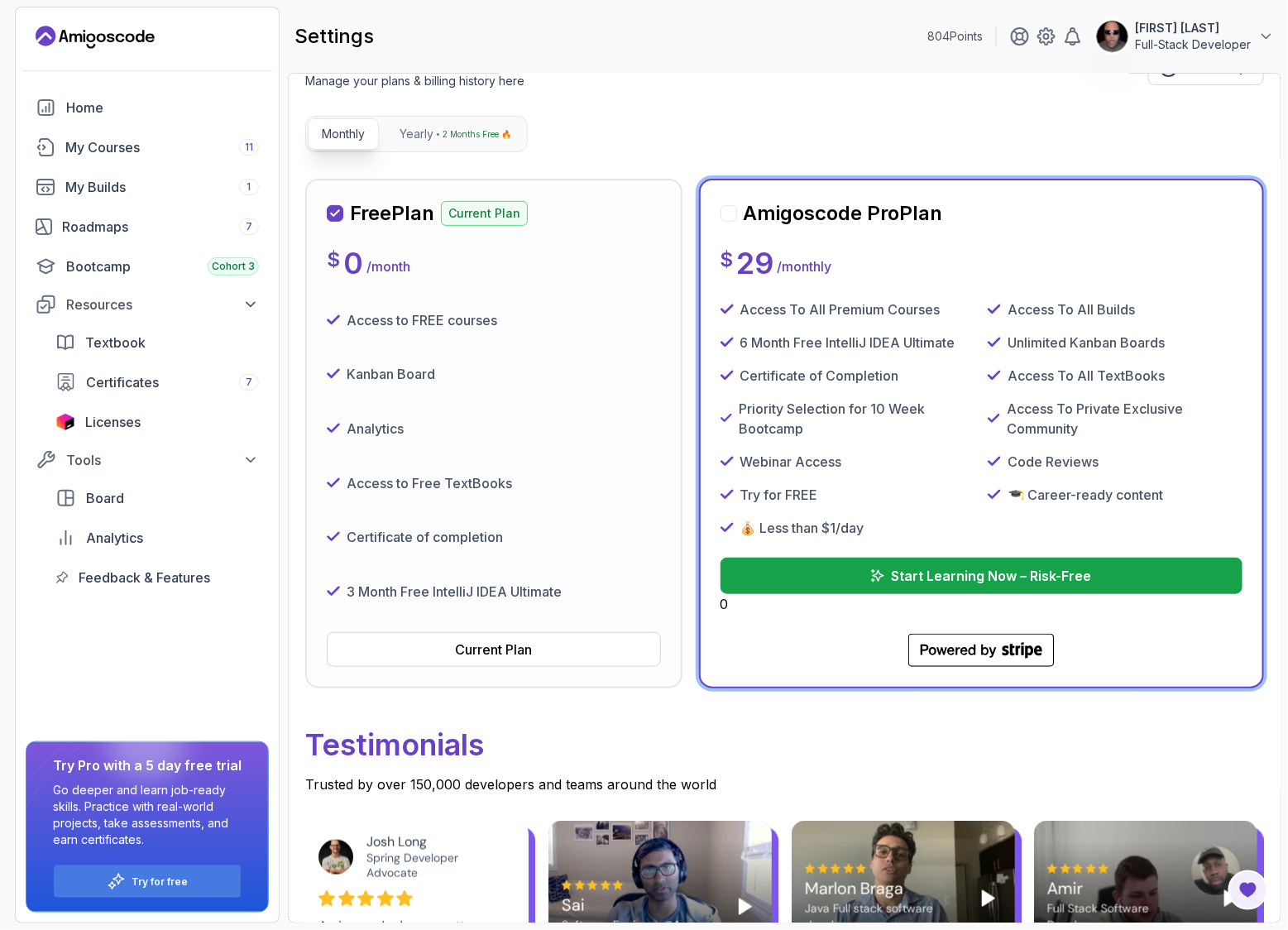 click on "Plans & Billing Manage your plans & billing history here Need Help? Monthly Yearly 2 Months Free 🔥 Free  Plan Current Plan $ 0 / month Access to FREE courses Kanban Board Analytics Access to Free TextBooks Certificate of completion 3 Month Free IntelliJ IDEA Ultimate Current Plan Amigoscode Pro  Plan $ 29 / monthly Access To All Premium Courses Access To All Builds 6 Month Free IntelliJ IDEA Ultimate Unlimited Kanban Boards Certificate of Completion Access To All TextBooks Priority Selection for 10 Week Bootcamp Access To Private Exclusive Community Webinar Access Code Reviews Try for FREE 🎓 Career-ready content 💰 Less than $1/day Start Learning Now – Risk-Free 0 .cls-1 { fill: currentColor; } Powered by Stripe - blurple Testimonials Trusted by over 150,000 developers and teams around the world         Josh Long   Spring Developer Advocate             spring.io/team/joshlong         May 13, 2024                       Sai    Software Engineer @Amazon               Jan 22, 2020" at bounding box center [784, 2050] 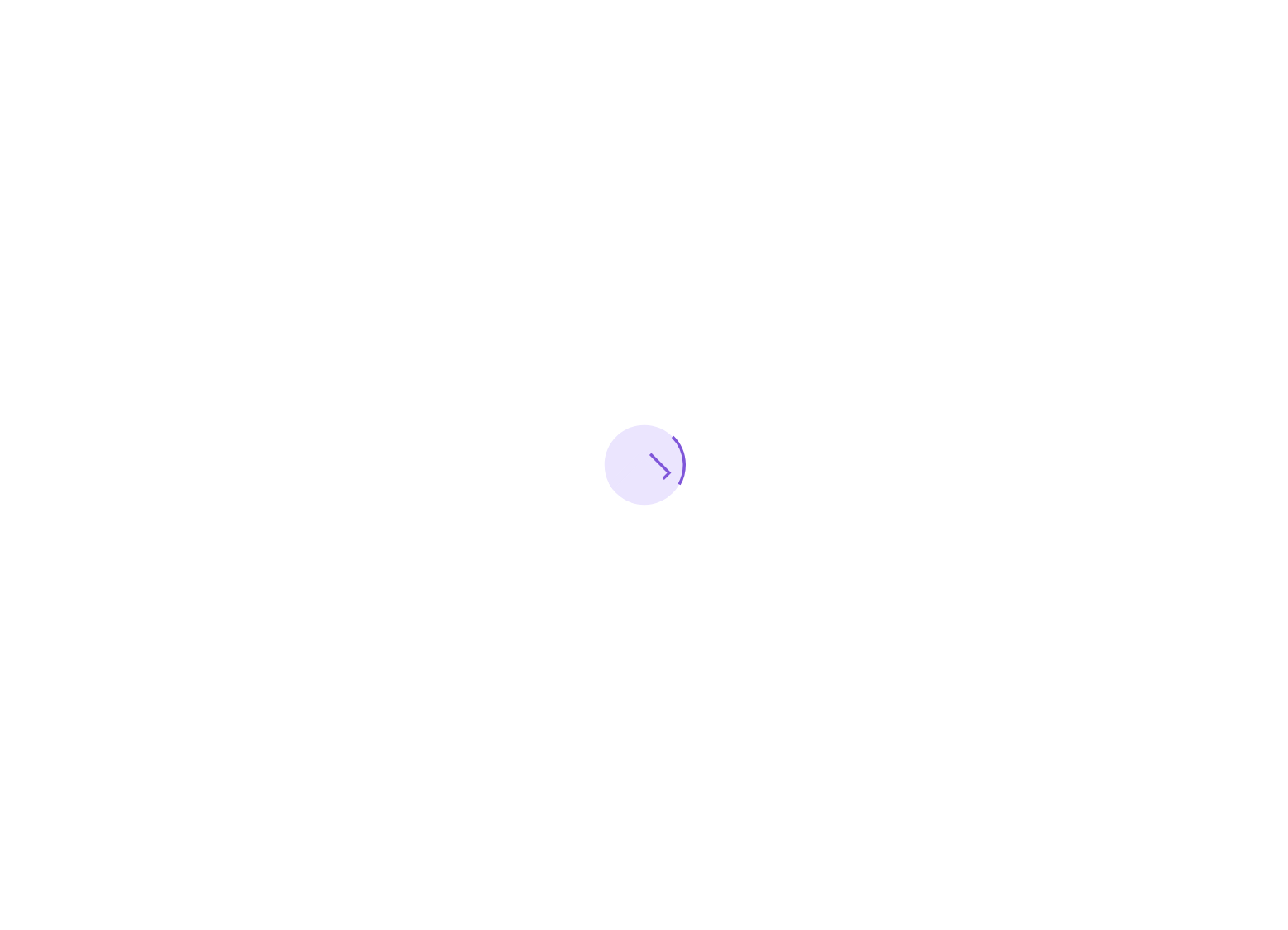scroll, scrollTop: 0, scrollLeft: 0, axis: both 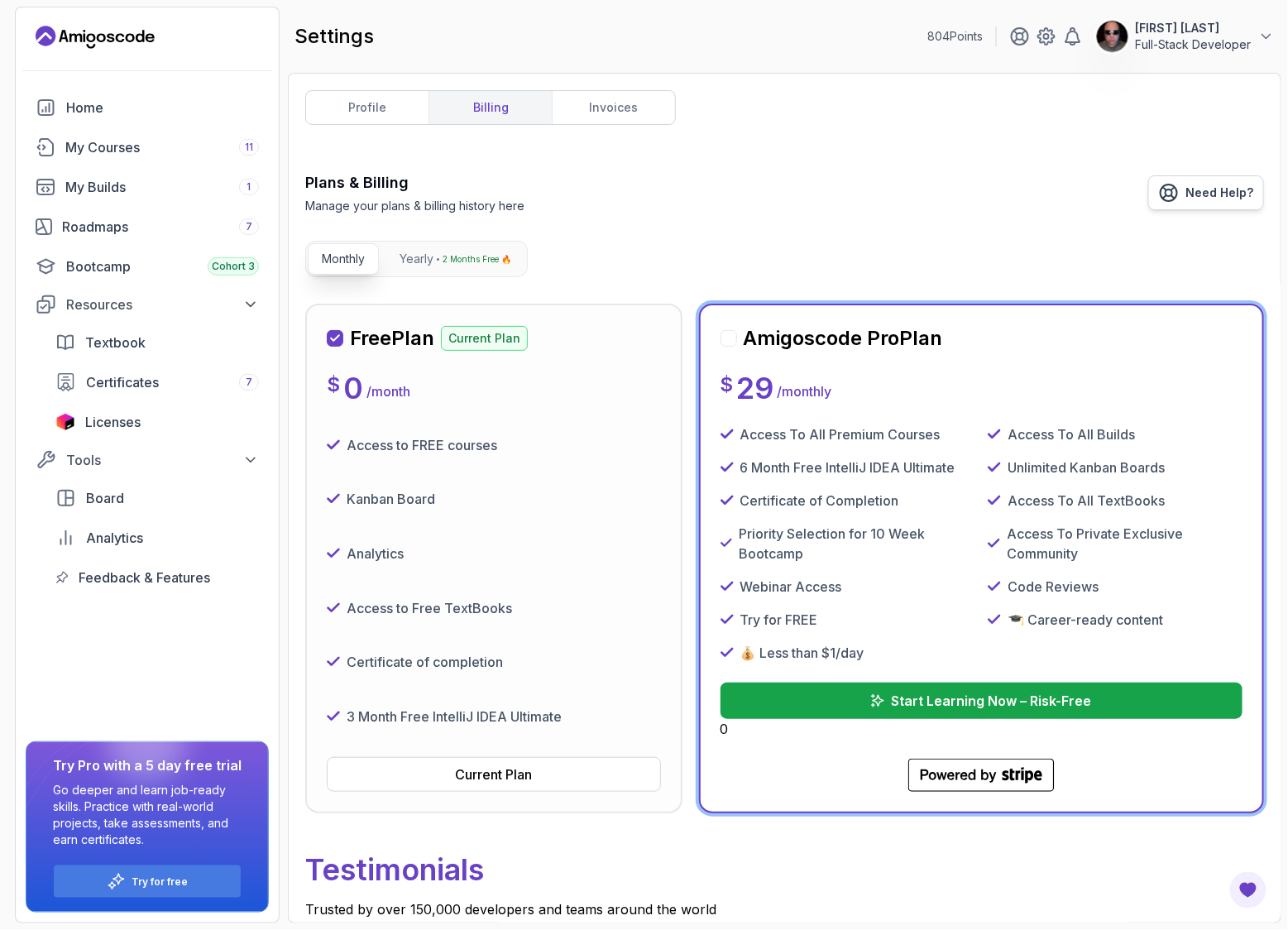 click 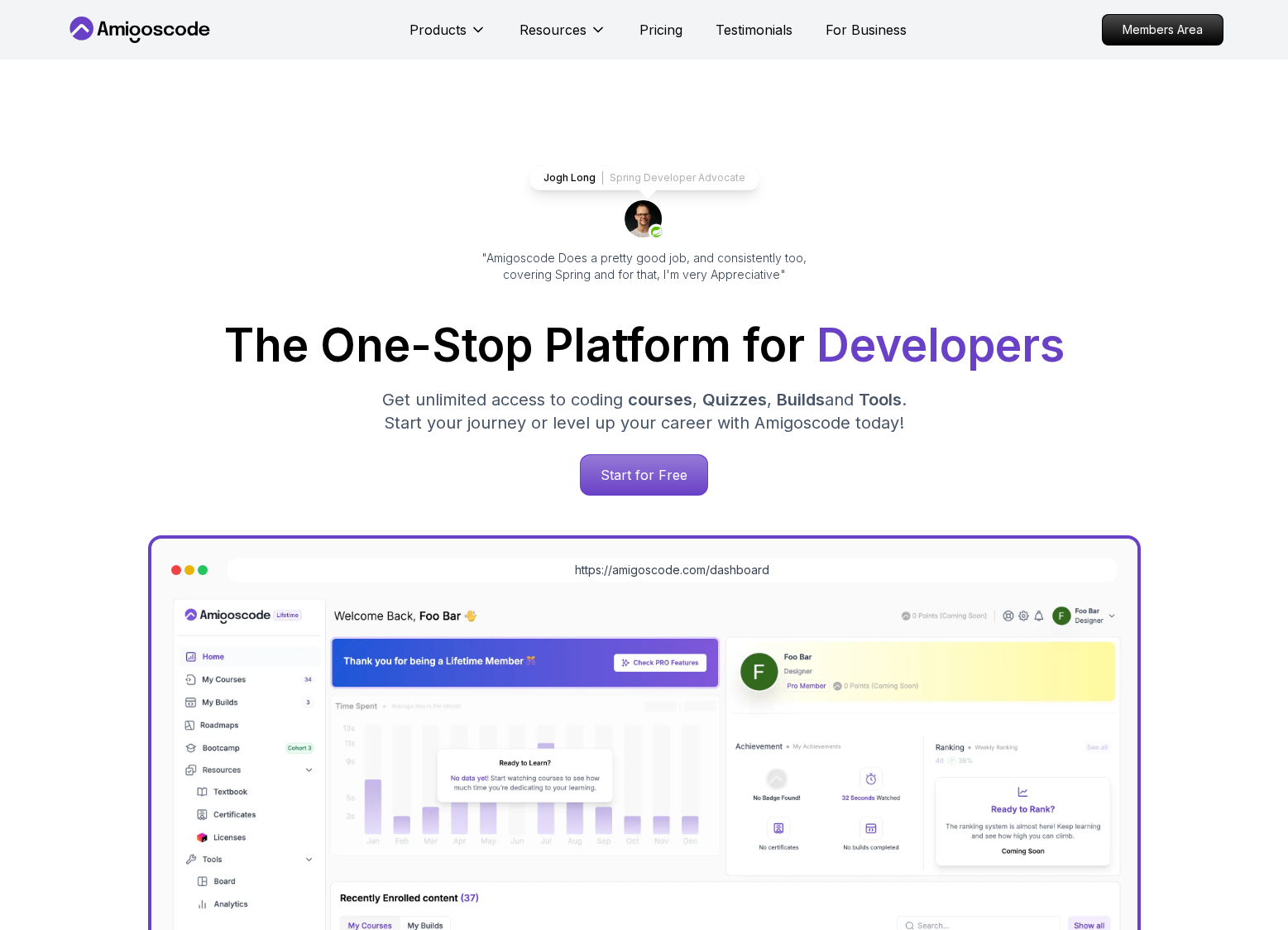 scroll, scrollTop: 0, scrollLeft: 0, axis: both 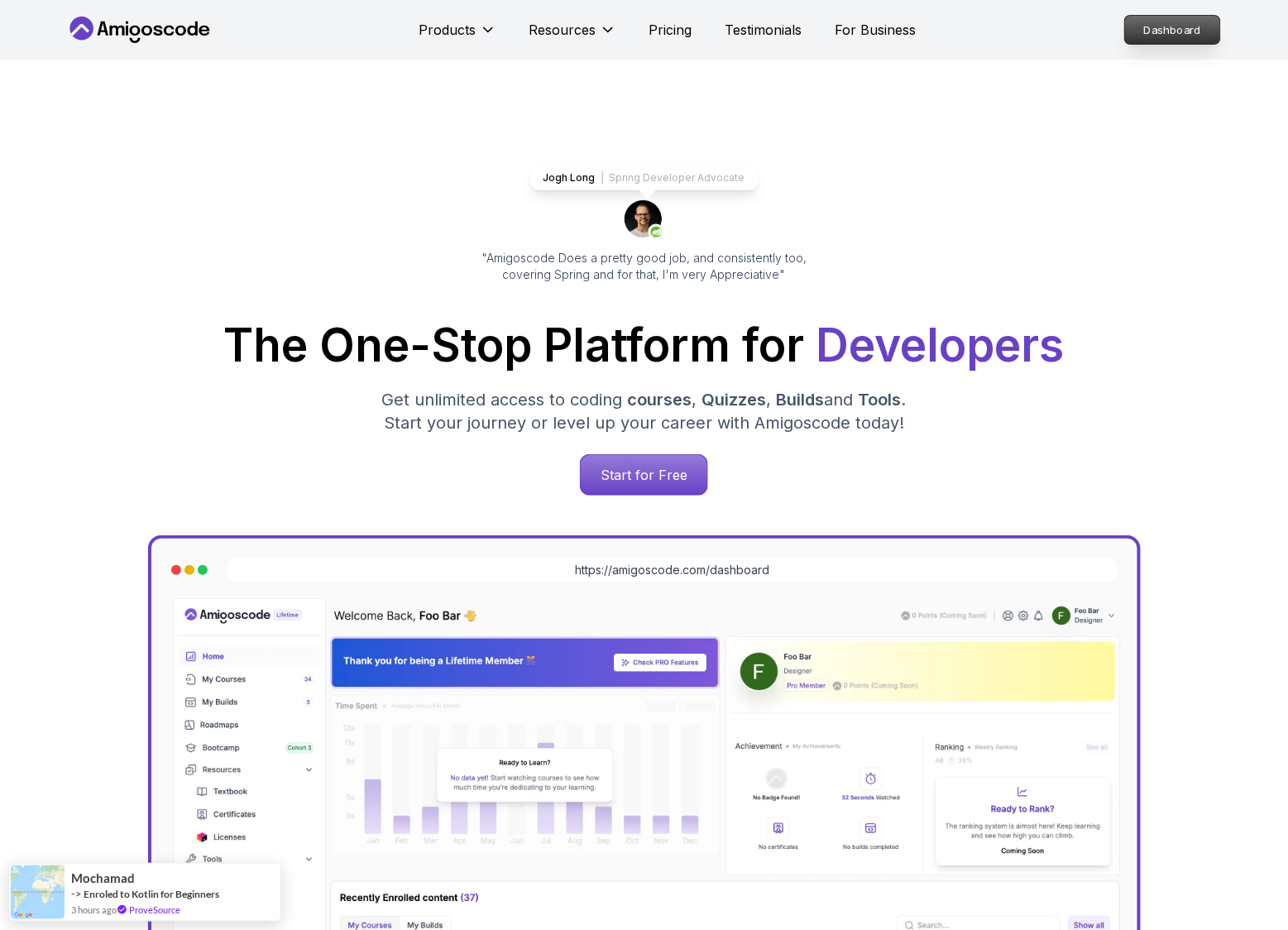 click on "Dashboard" at bounding box center [1172, 30] 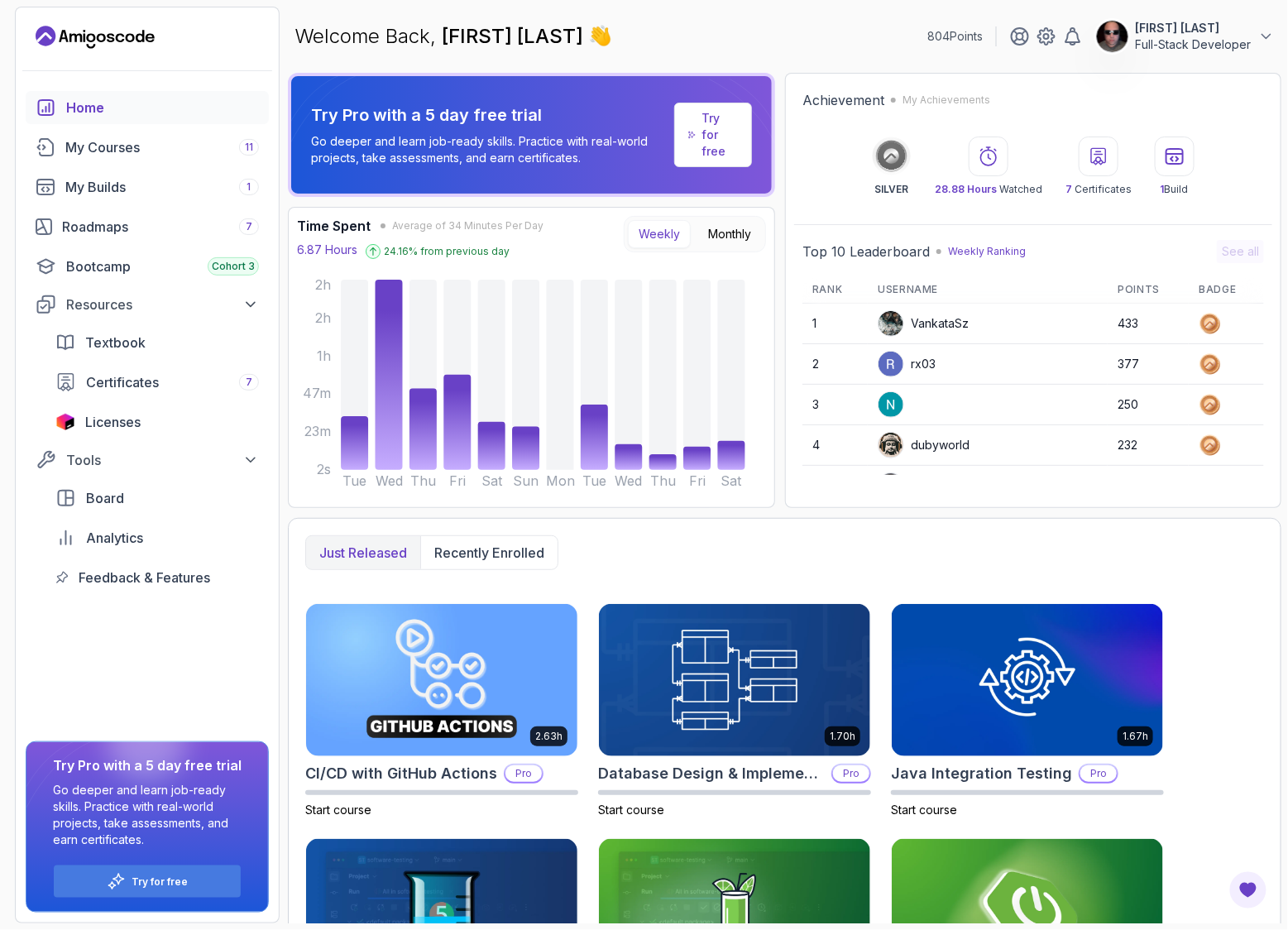 click on "Try for free" at bounding box center [720, 135] 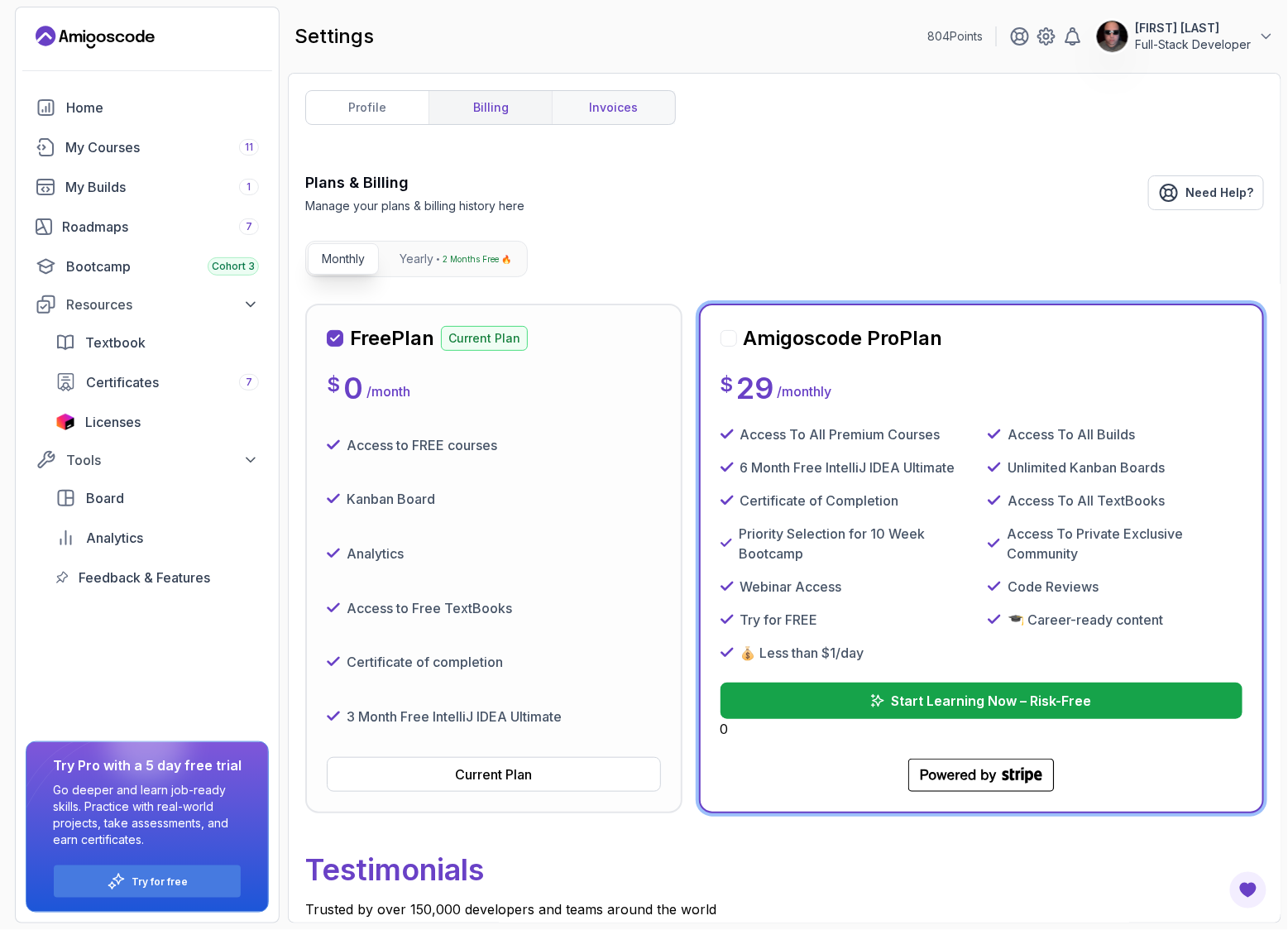 click on "invoices" at bounding box center [613, 108] 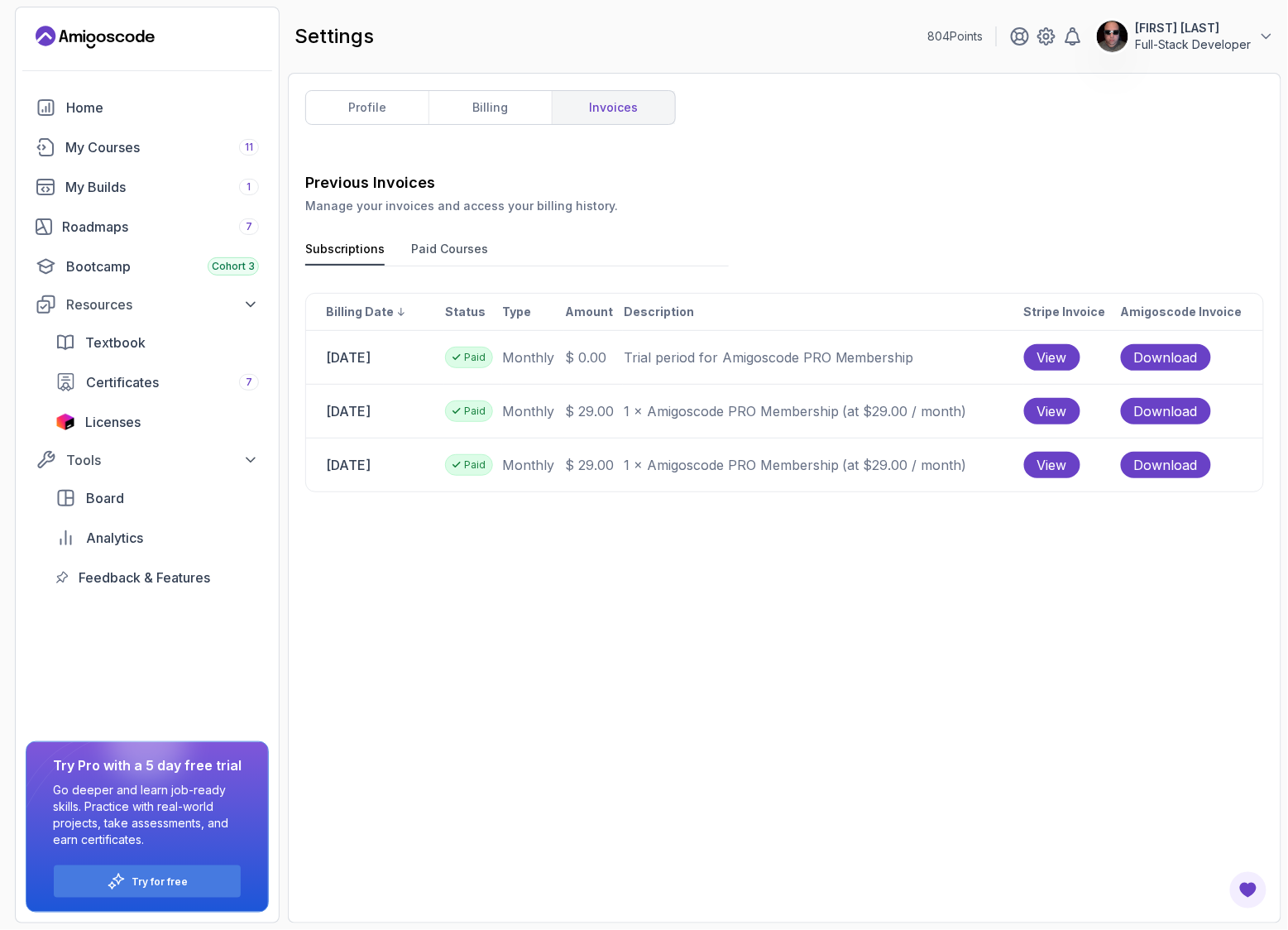 click on "Paid Courses" at bounding box center [449, 253] 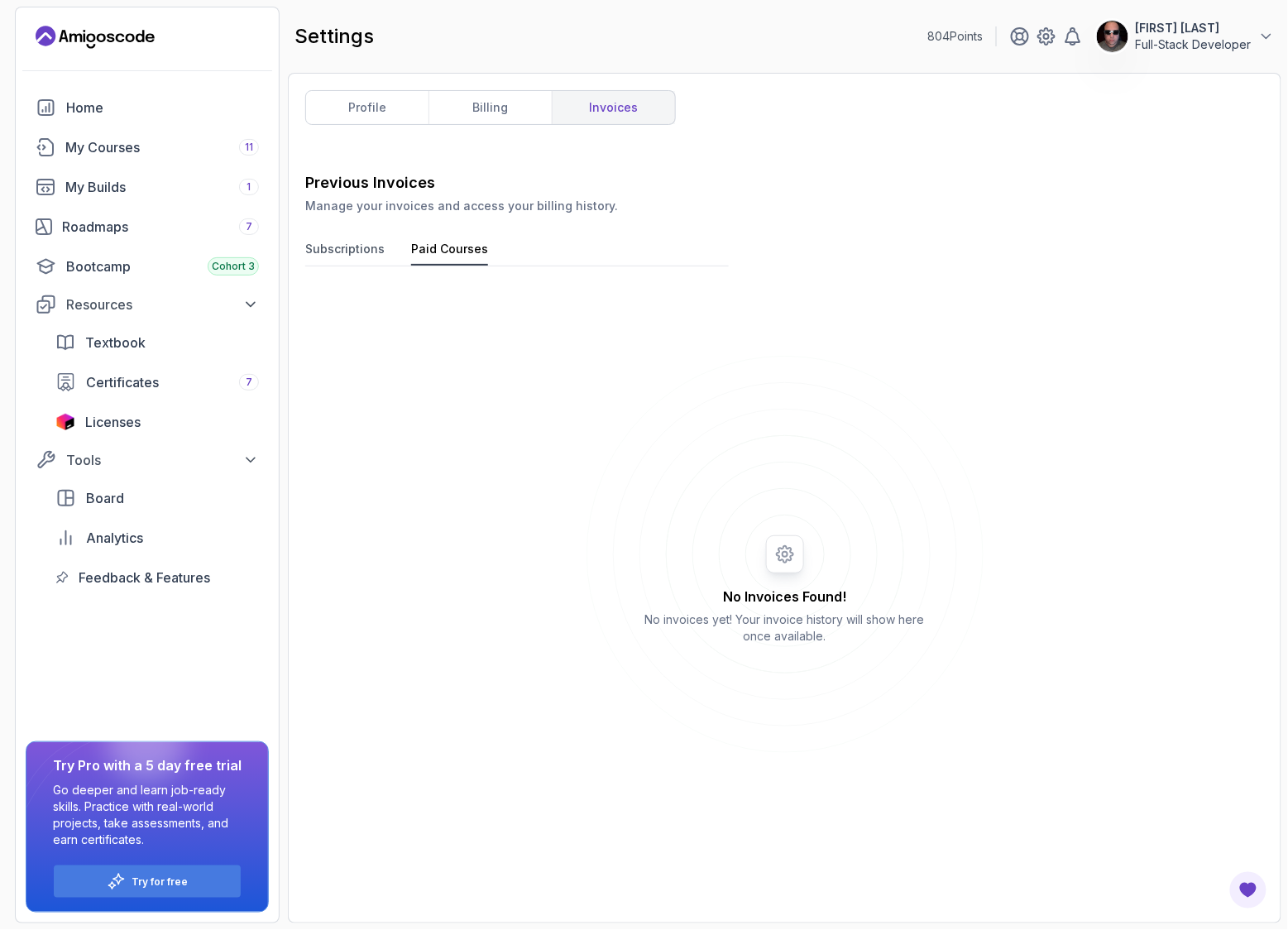 click on "Subscriptions" at bounding box center [345, 253] 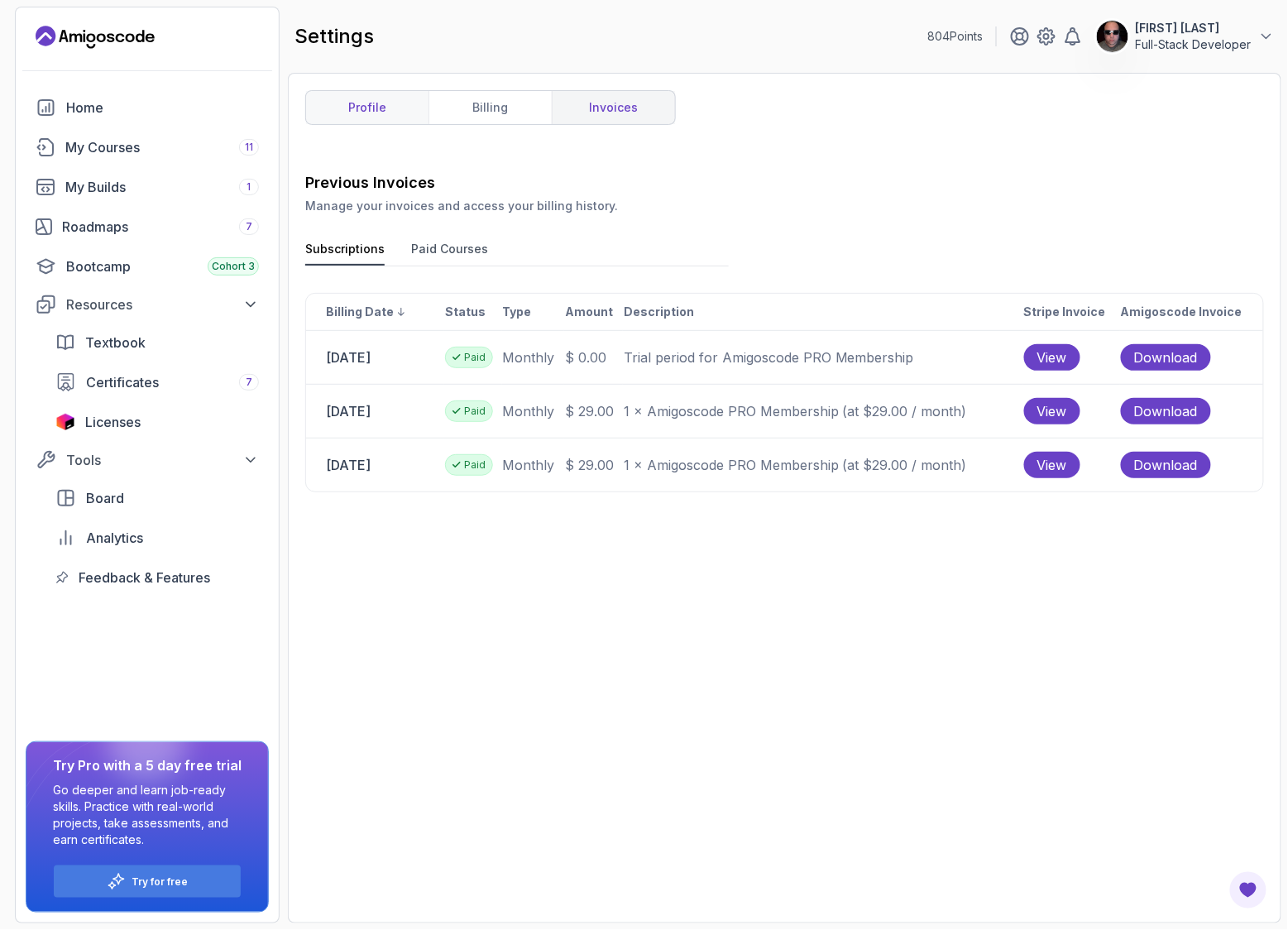 click on "profile" at bounding box center (367, 108) 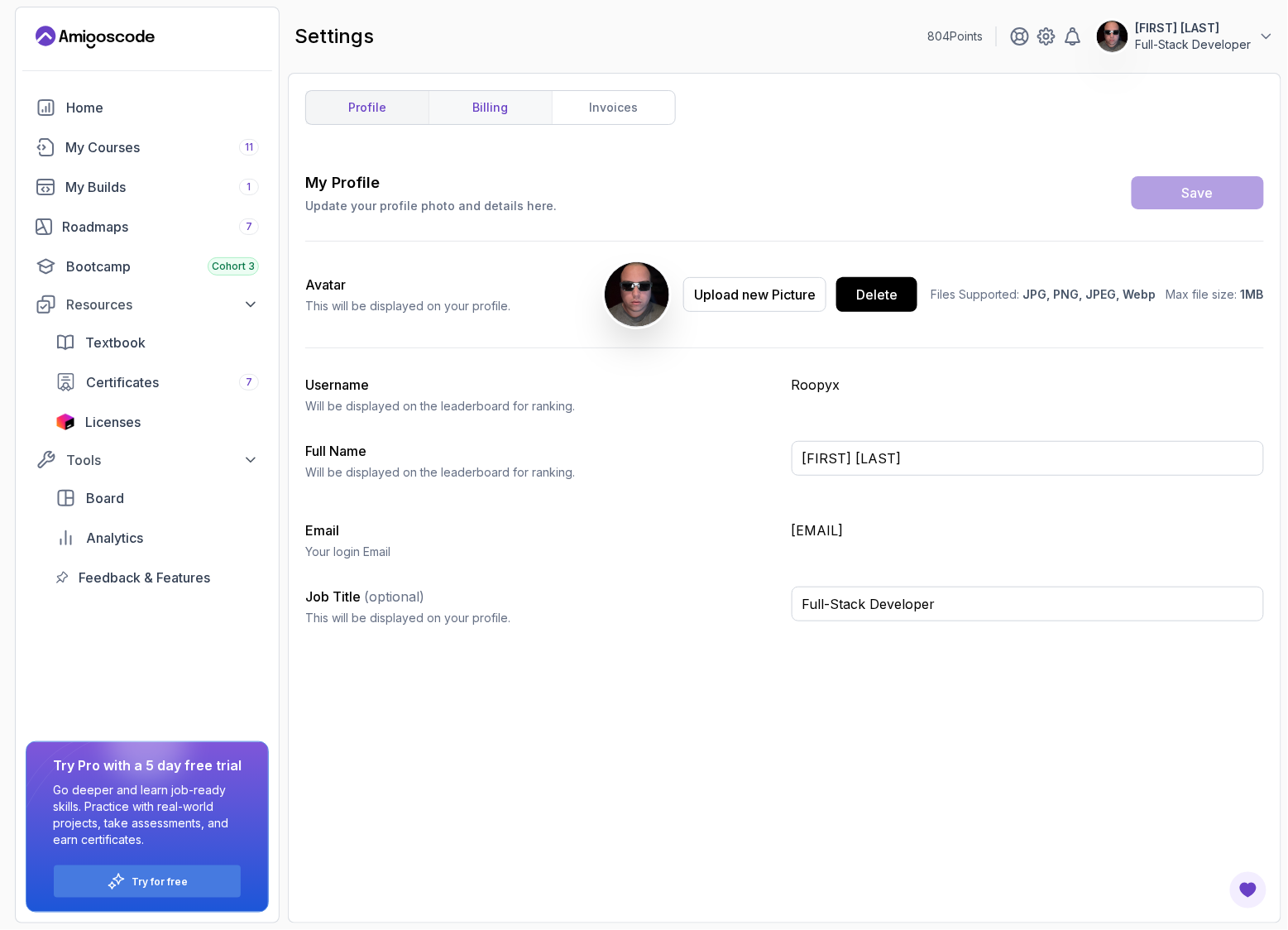 click on "billing" at bounding box center [490, 108] 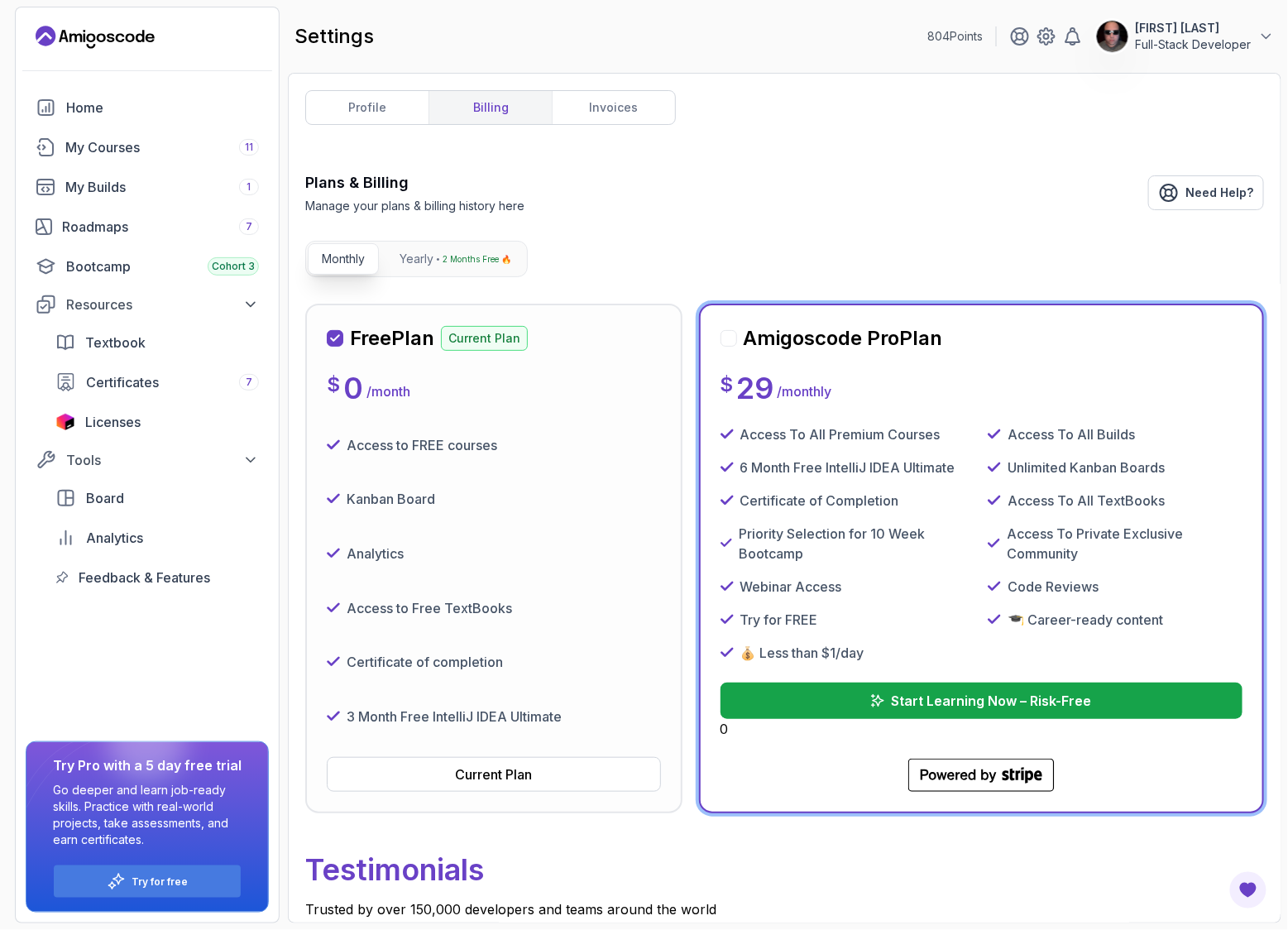 scroll, scrollTop: 0, scrollLeft: 0, axis: both 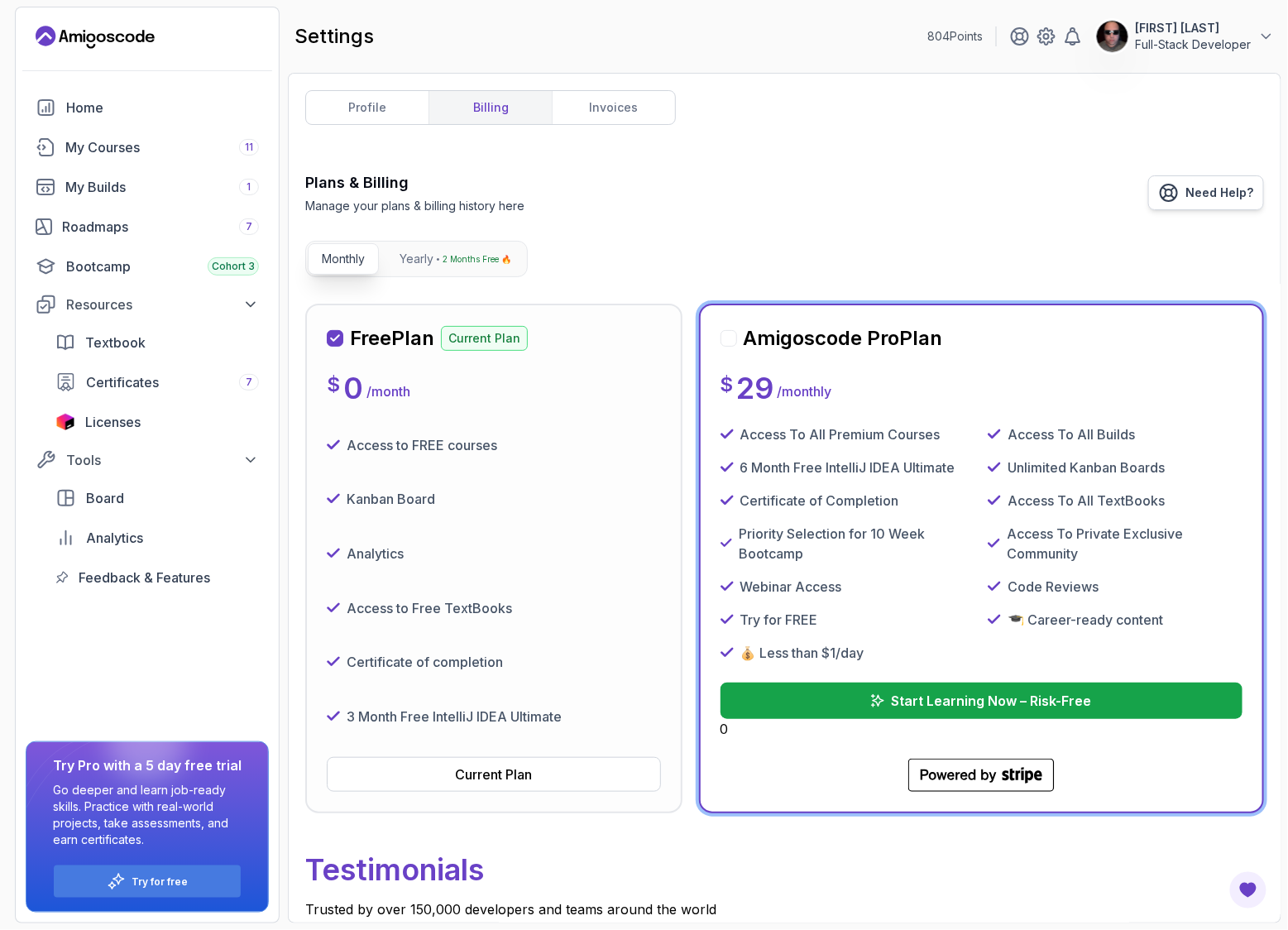 click on "Need Help?" at bounding box center [1206, 193] 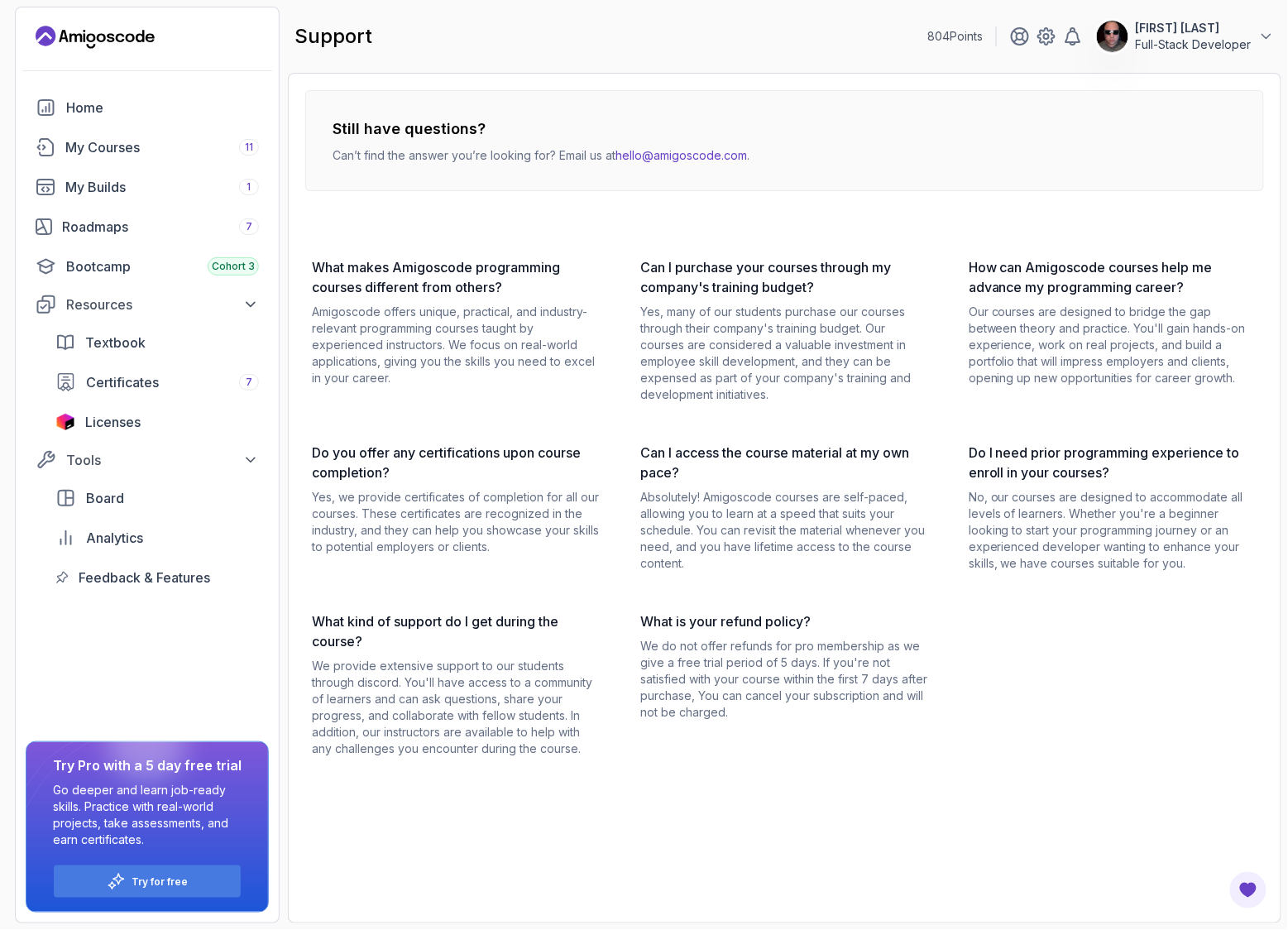 click on "hello@amigoscode.com" at bounding box center (681, 155) 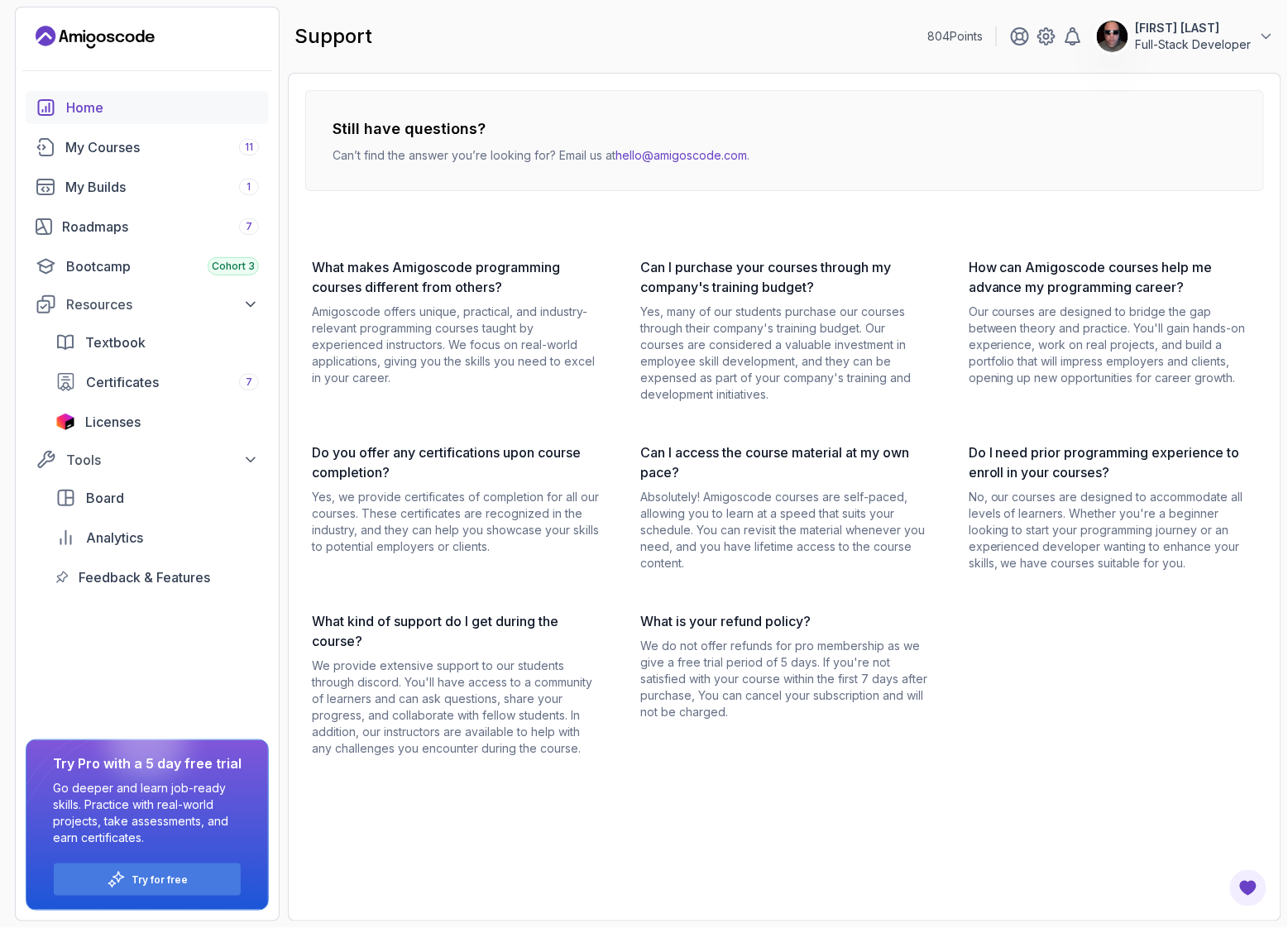 click on "Home" at bounding box center (162, 108) 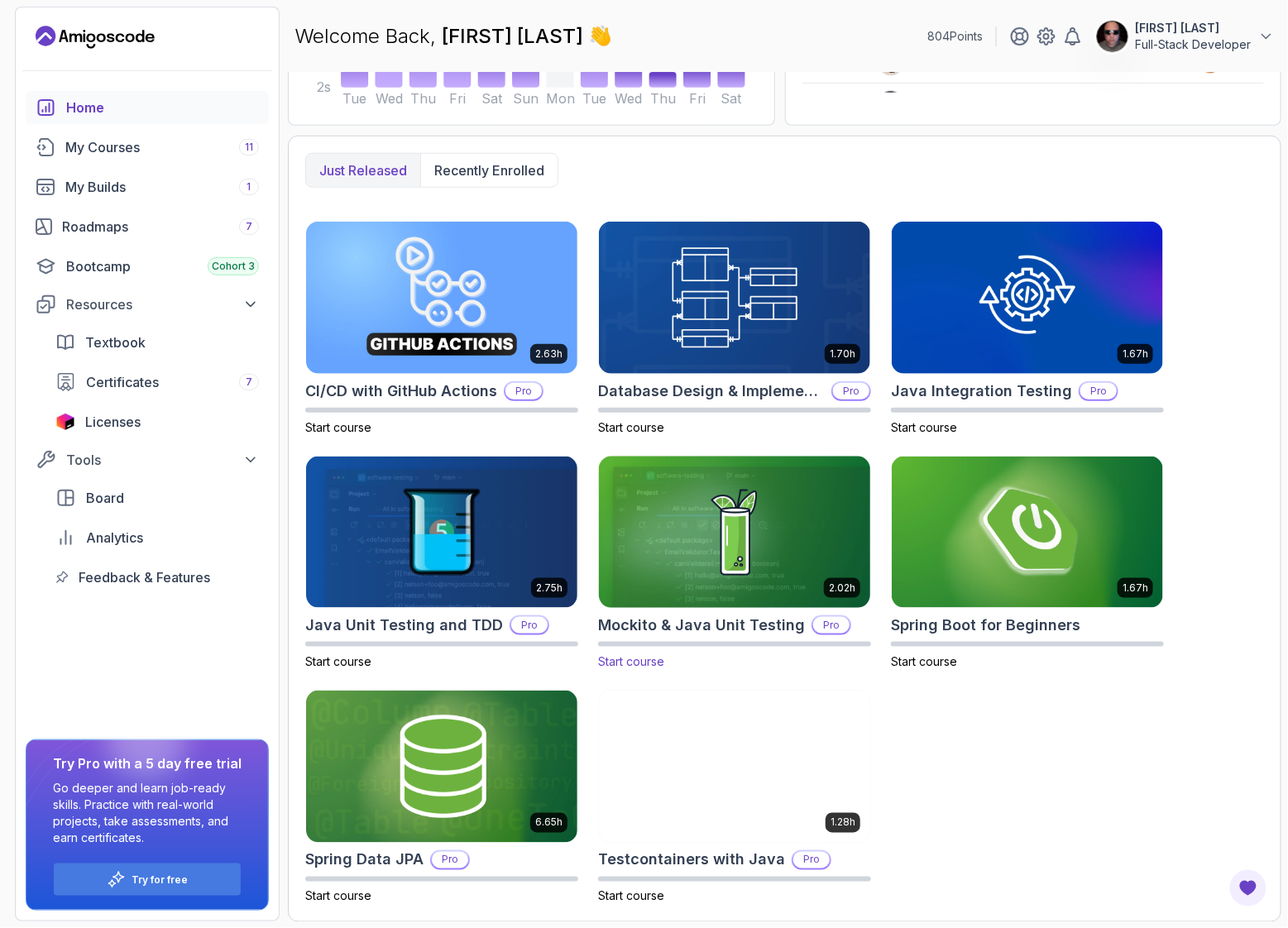 scroll, scrollTop: 380, scrollLeft: 0, axis: vertical 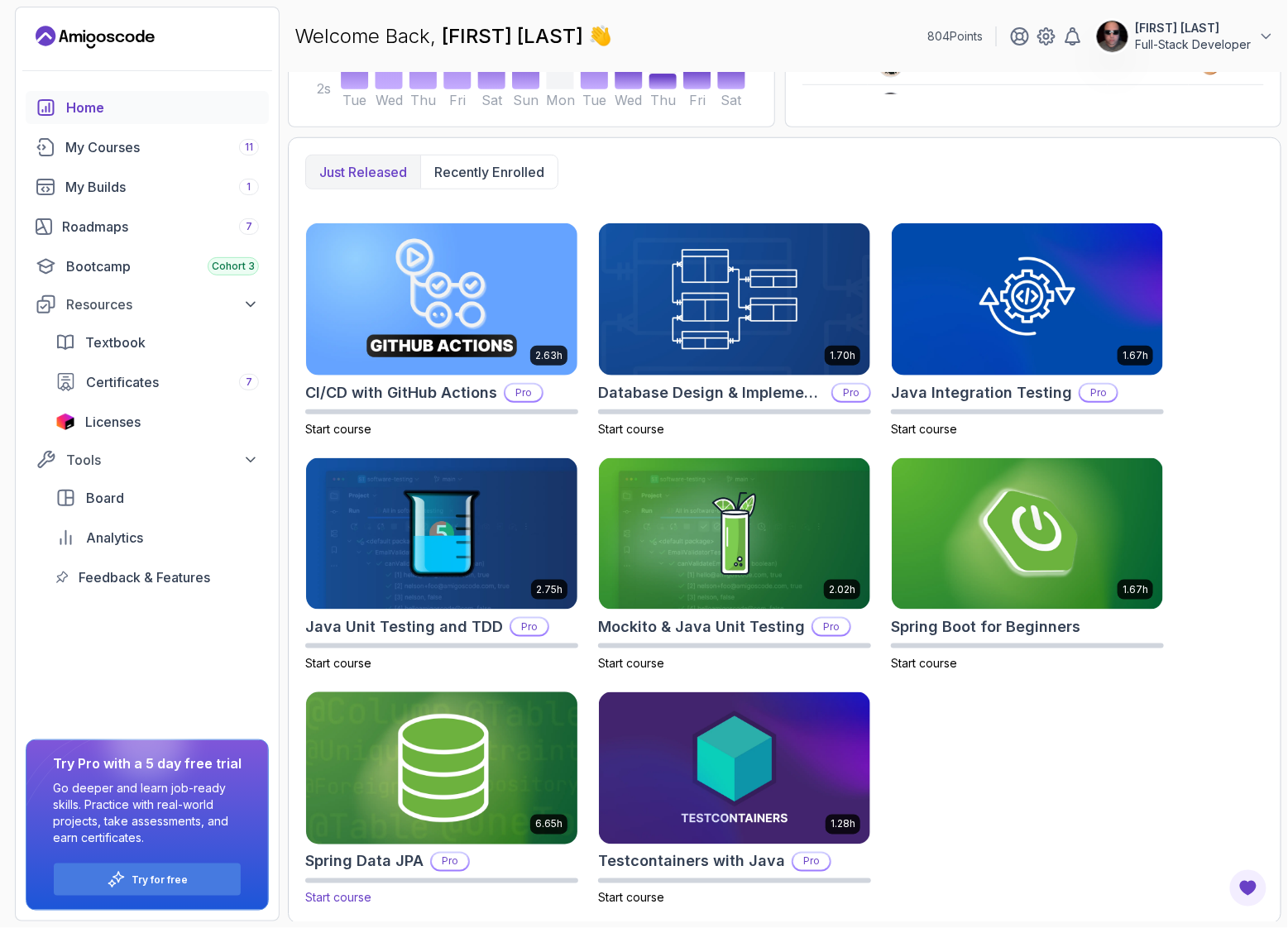 click at bounding box center (442, 768) 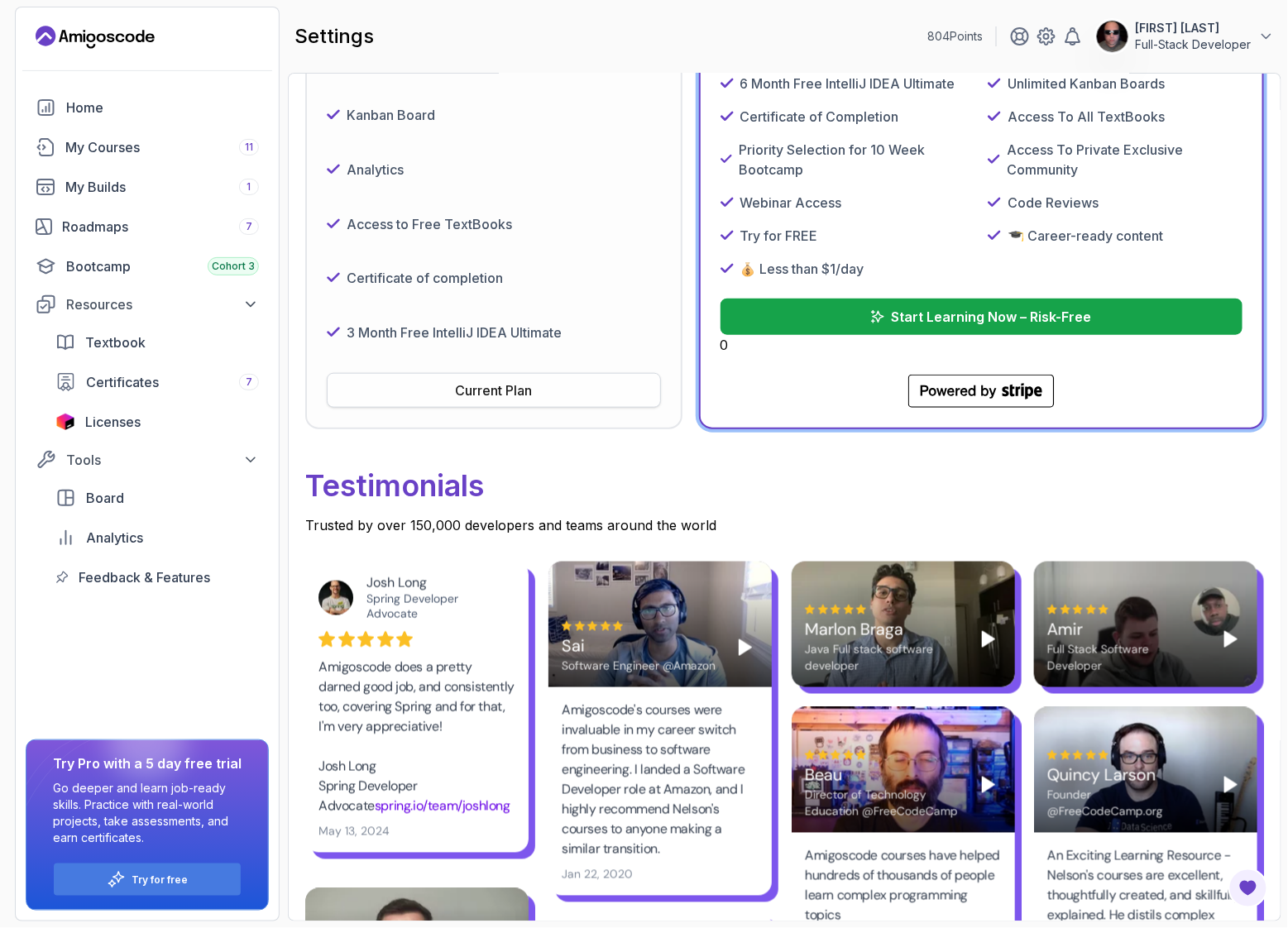scroll, scrollTop: 385, scrollLeft: 0, axis: vertical 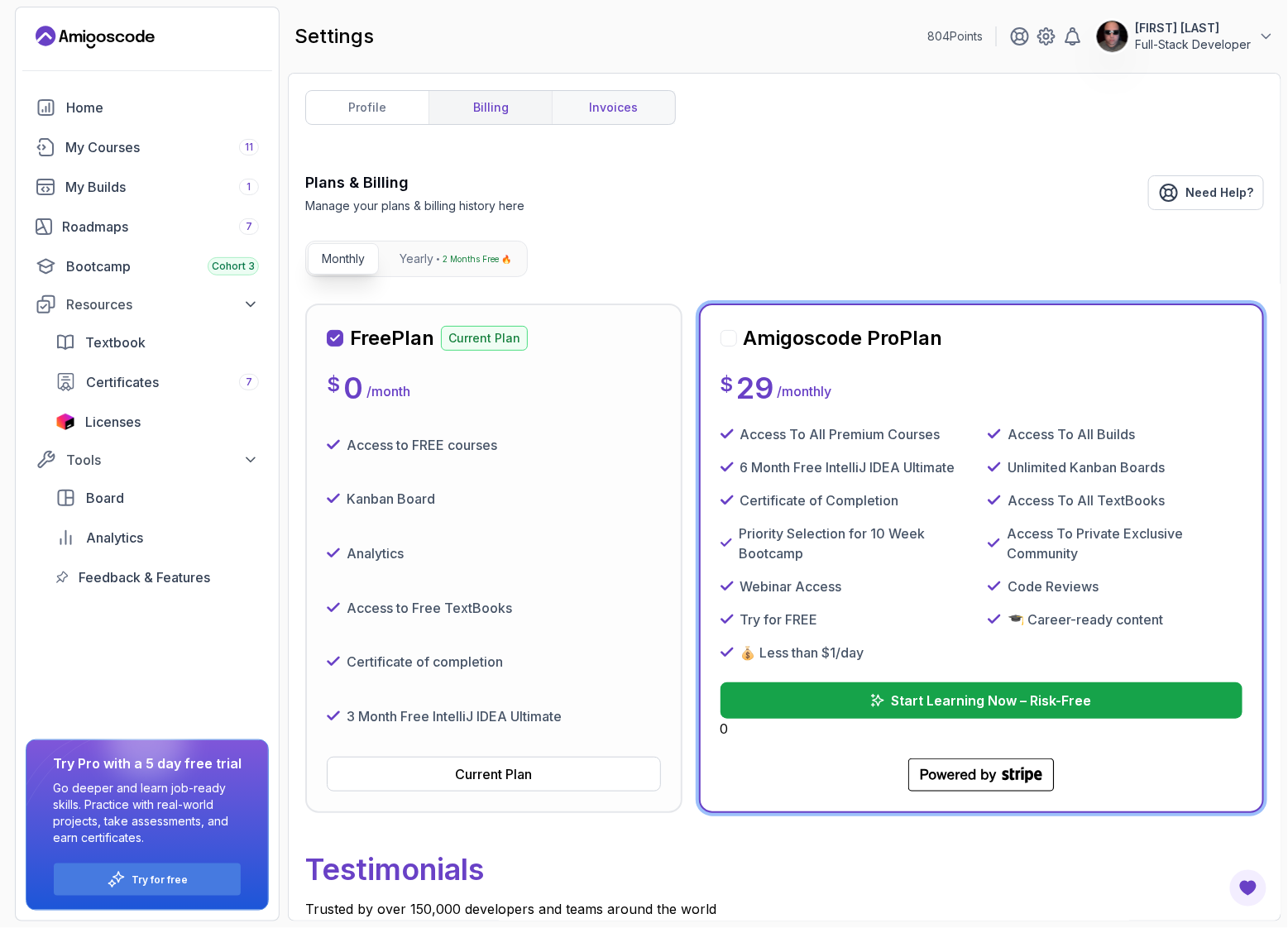 click on "invoices" at bounding box center [613, 108] 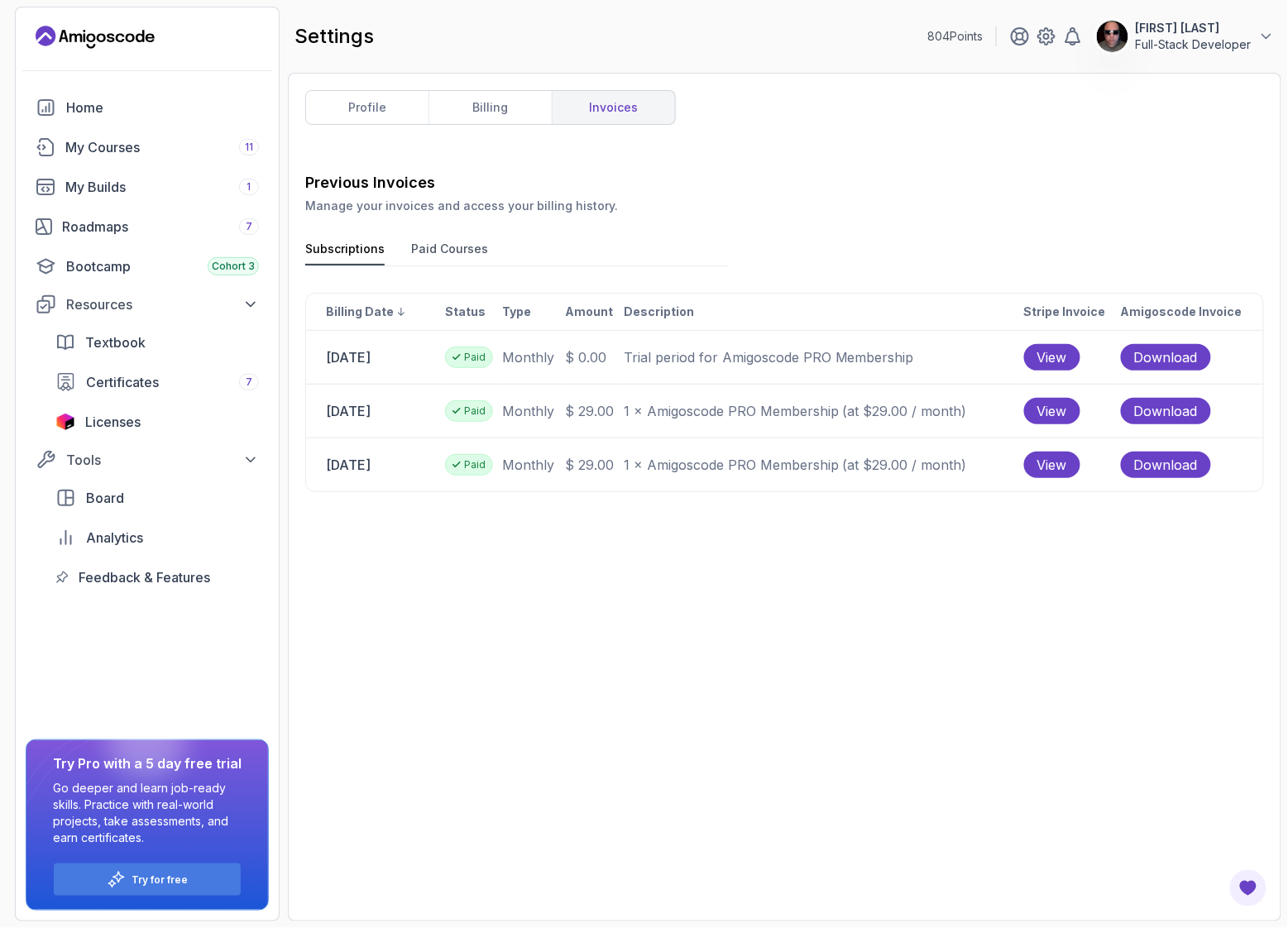 click on "Previous Invoices Manage your invoices and access your billing history. Subscriptions Paid Courses Billing date Status Type Amount Description Stripe Invoice Amigoscode Invoice 28 May 2025 Paid monthly $   0.00 Trial period for Amigoscode PRO Membership View Download 02 June 2025 Paid monthly $   29.00 1 × Amigoscode PRO Membership (at $29.00 / month) View Download 02 July 2025 Paid monthly $   29.00 1 × Amigoscode PRO Membership (at $29.00 / month) View Download" at bounding box center [784, 538] 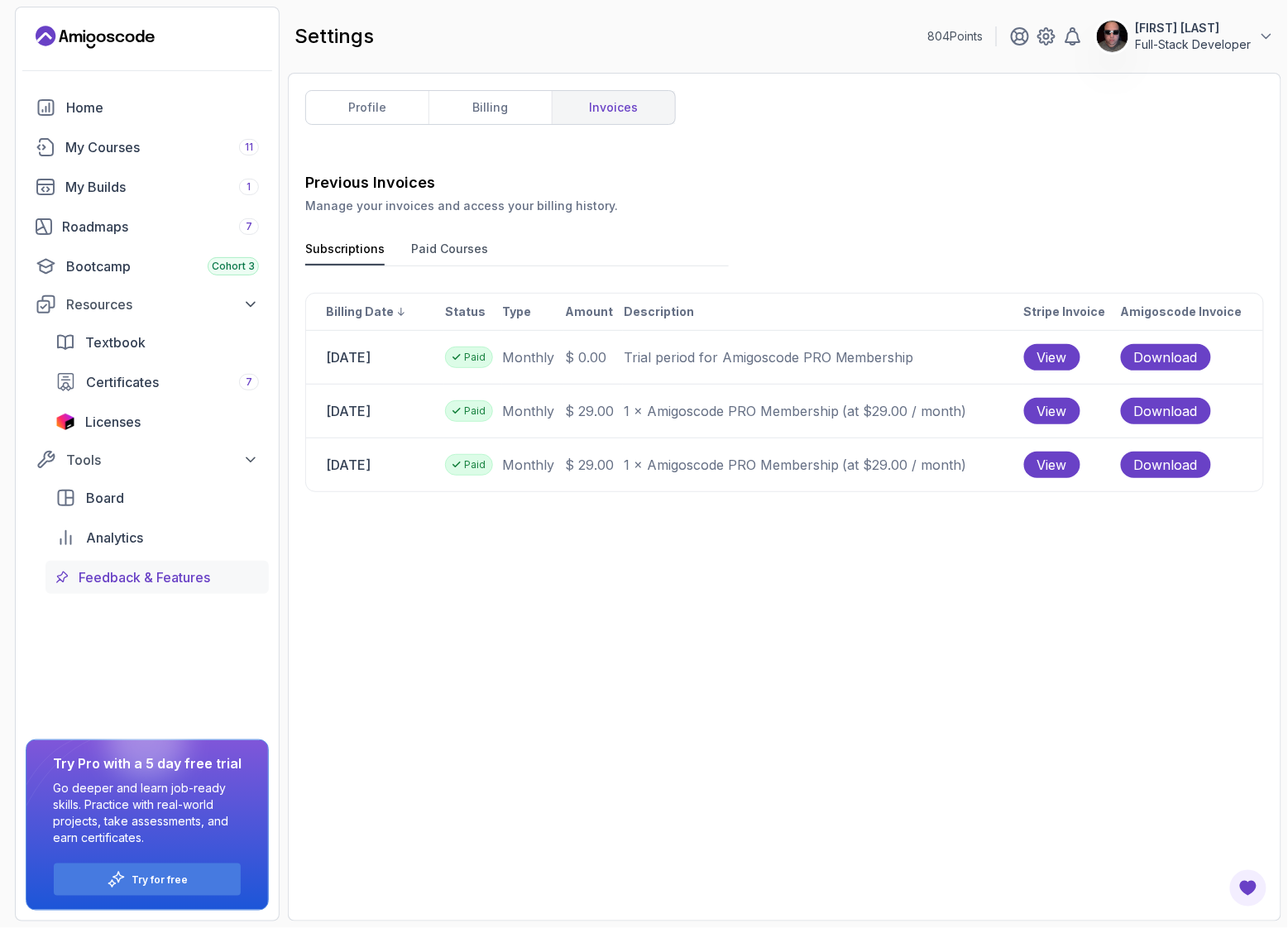 click on "Feedback & Features" at bounding box center [144, 577] 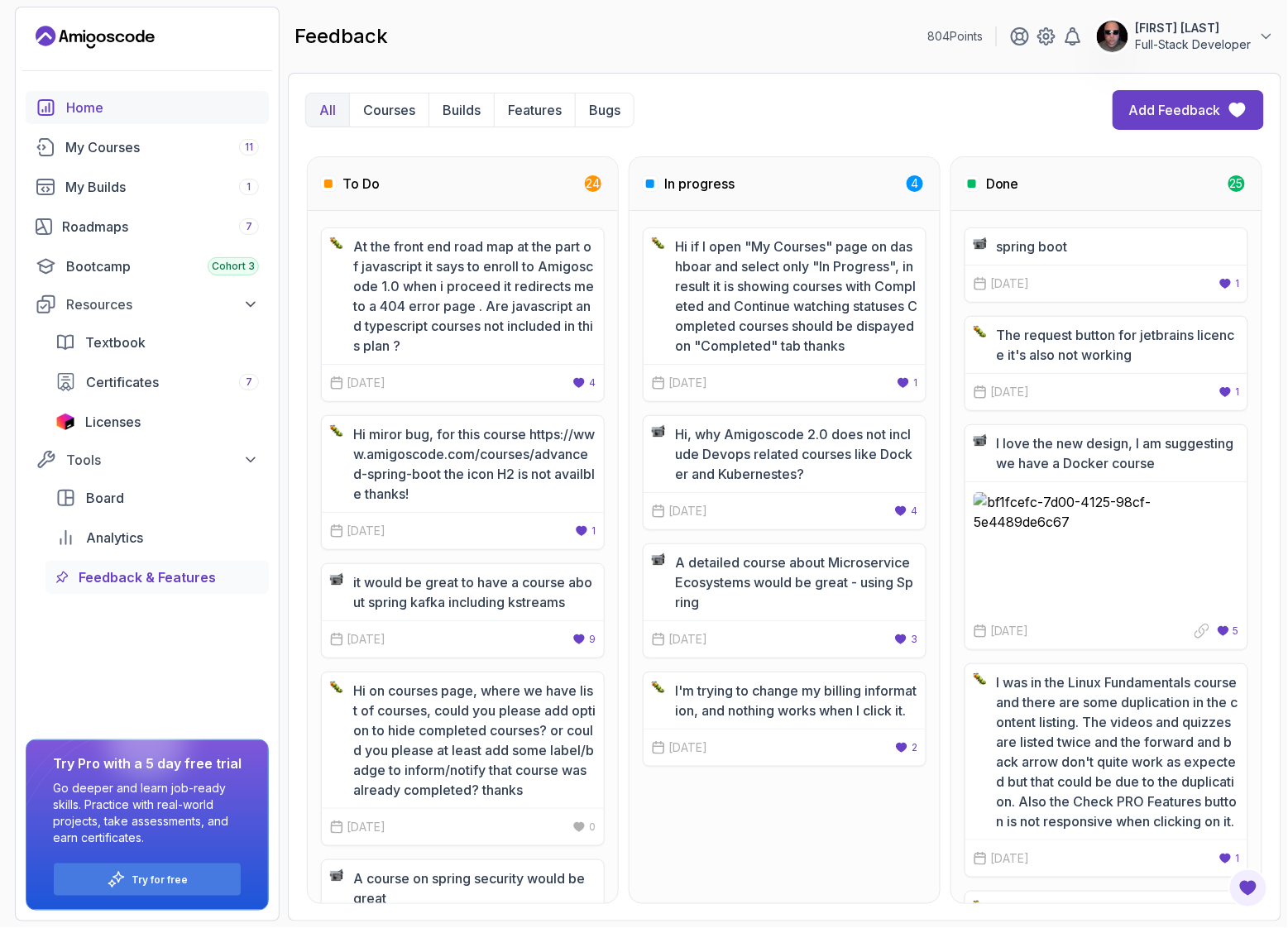 click on "Home" at bounding box center (162, 108) 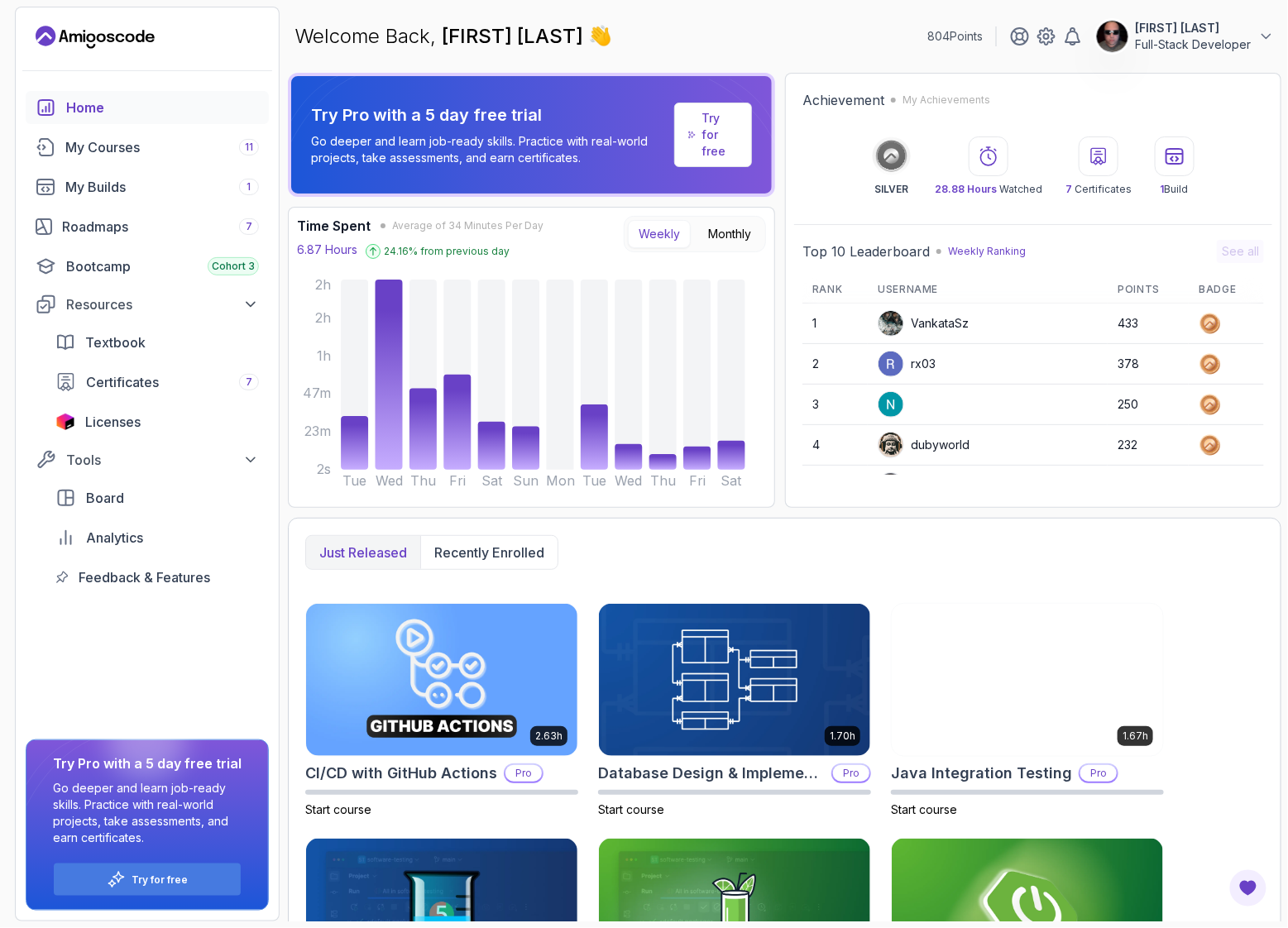 scroll, scrollTop: 0, scrollLeft: 0, axis: both 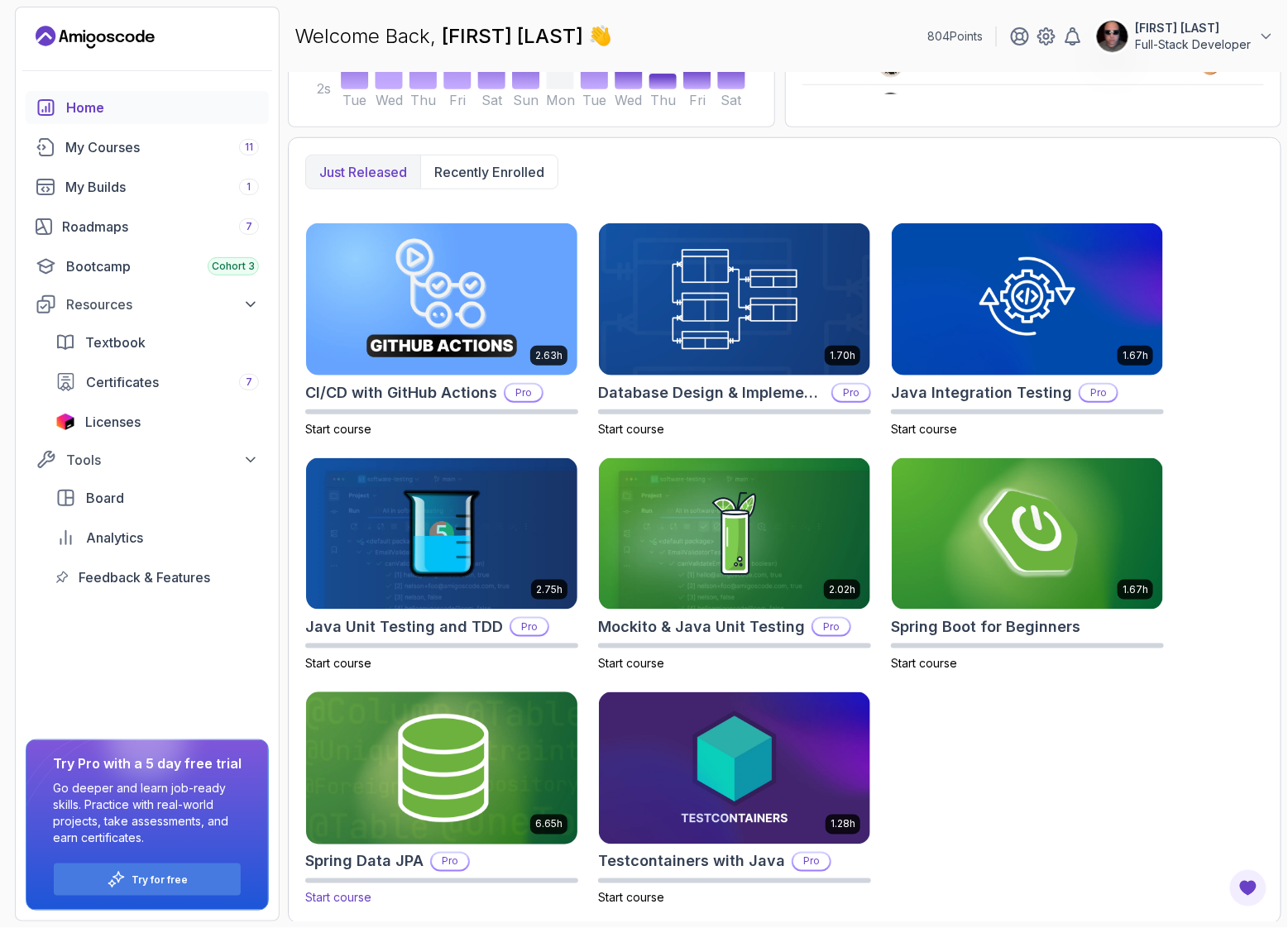click at bounding box center (442, 768) 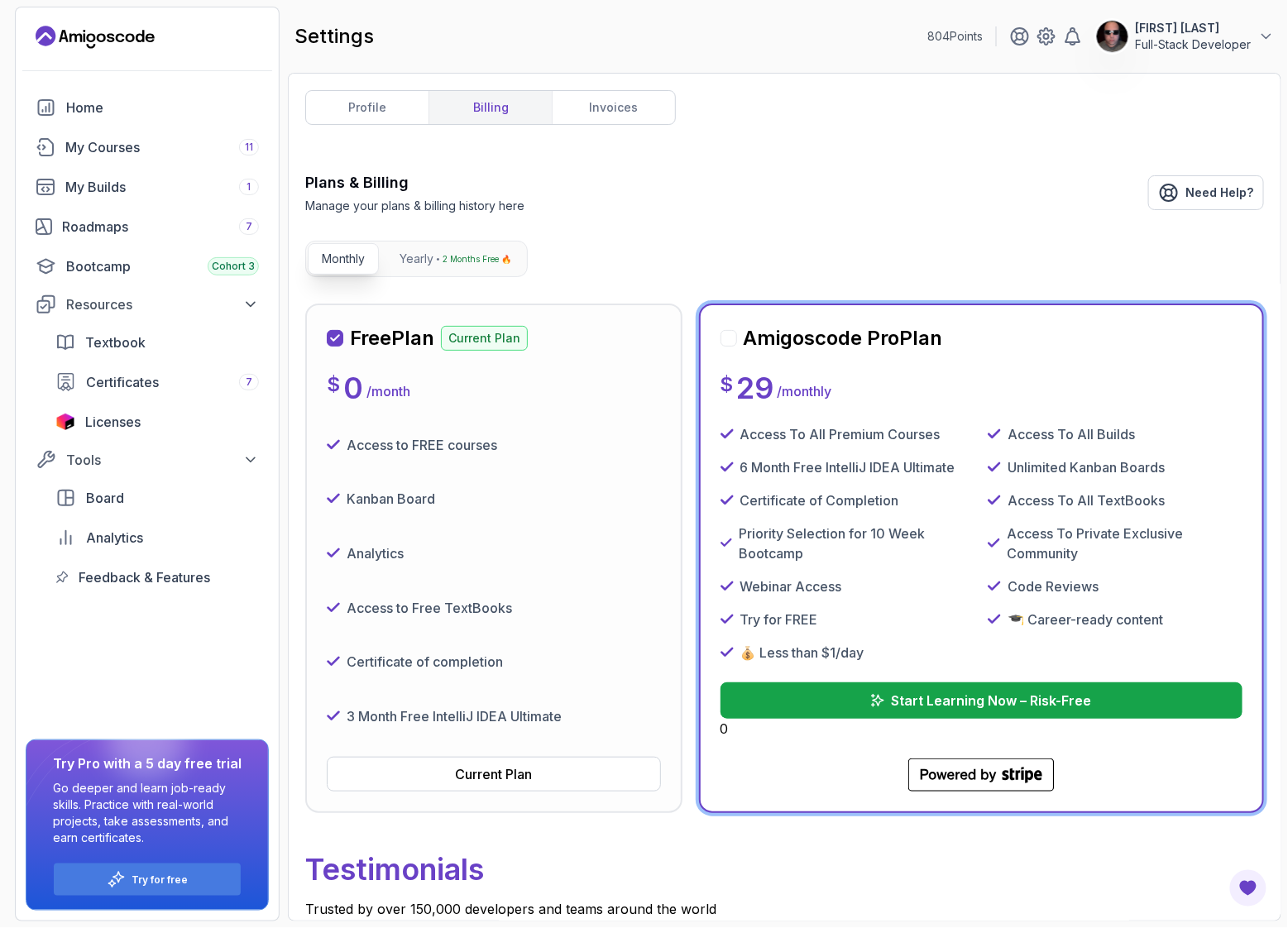 scroll, scrollTop: 0, scrollLeft: 0, axis: both 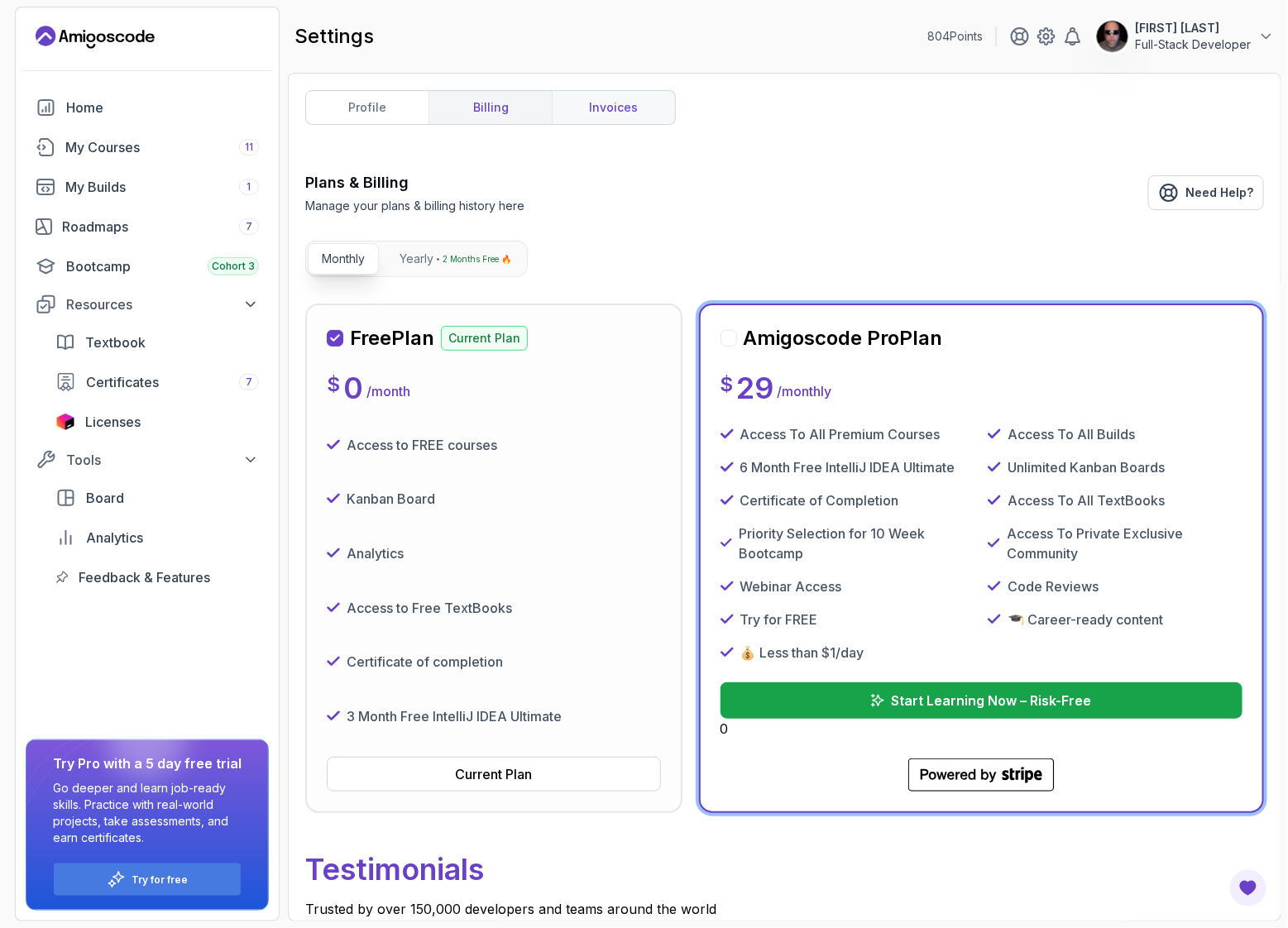 click on "invoices" at bounding box center (613, 108) 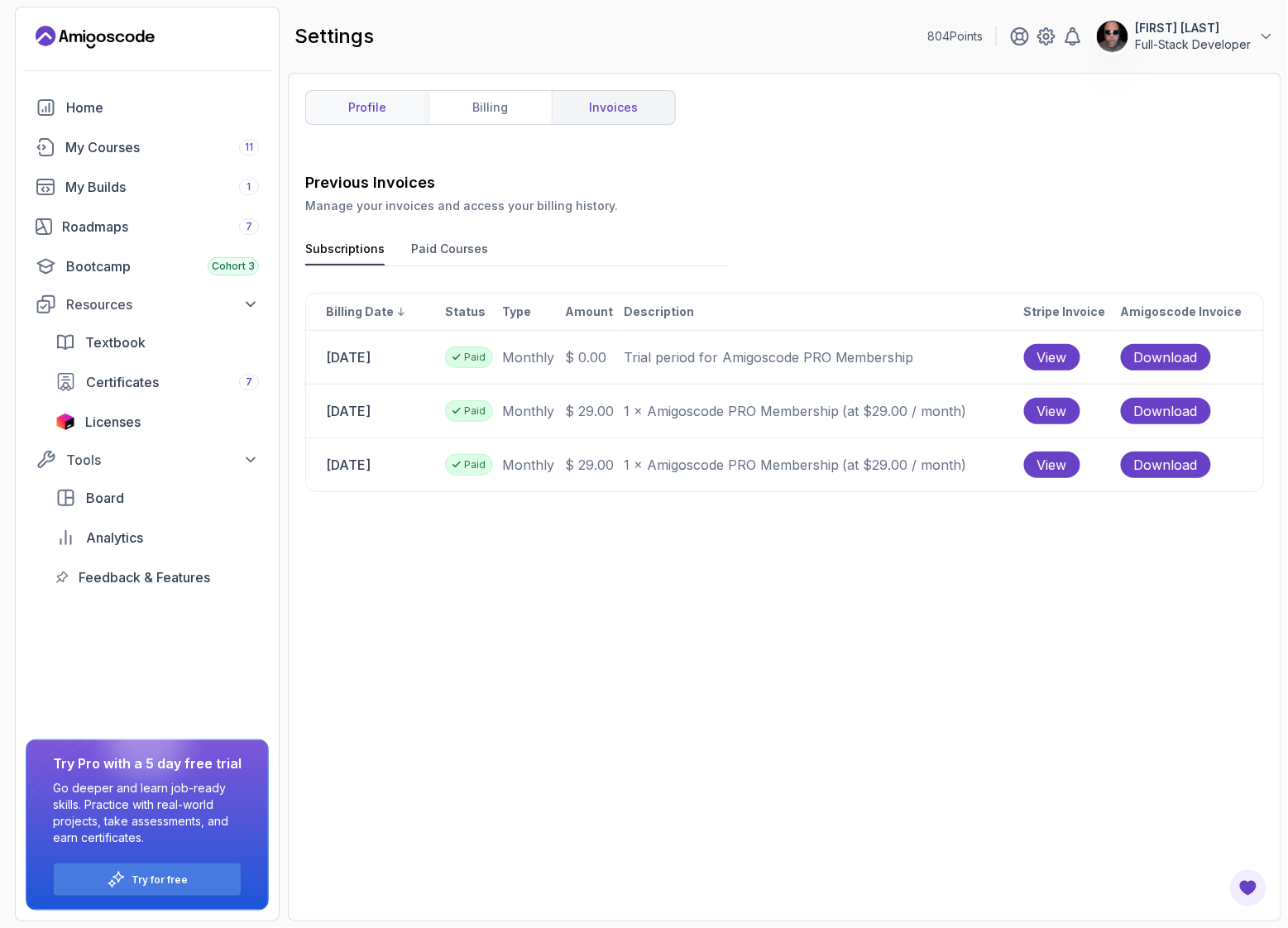 click on "profile" at bounding box center [367, 108] 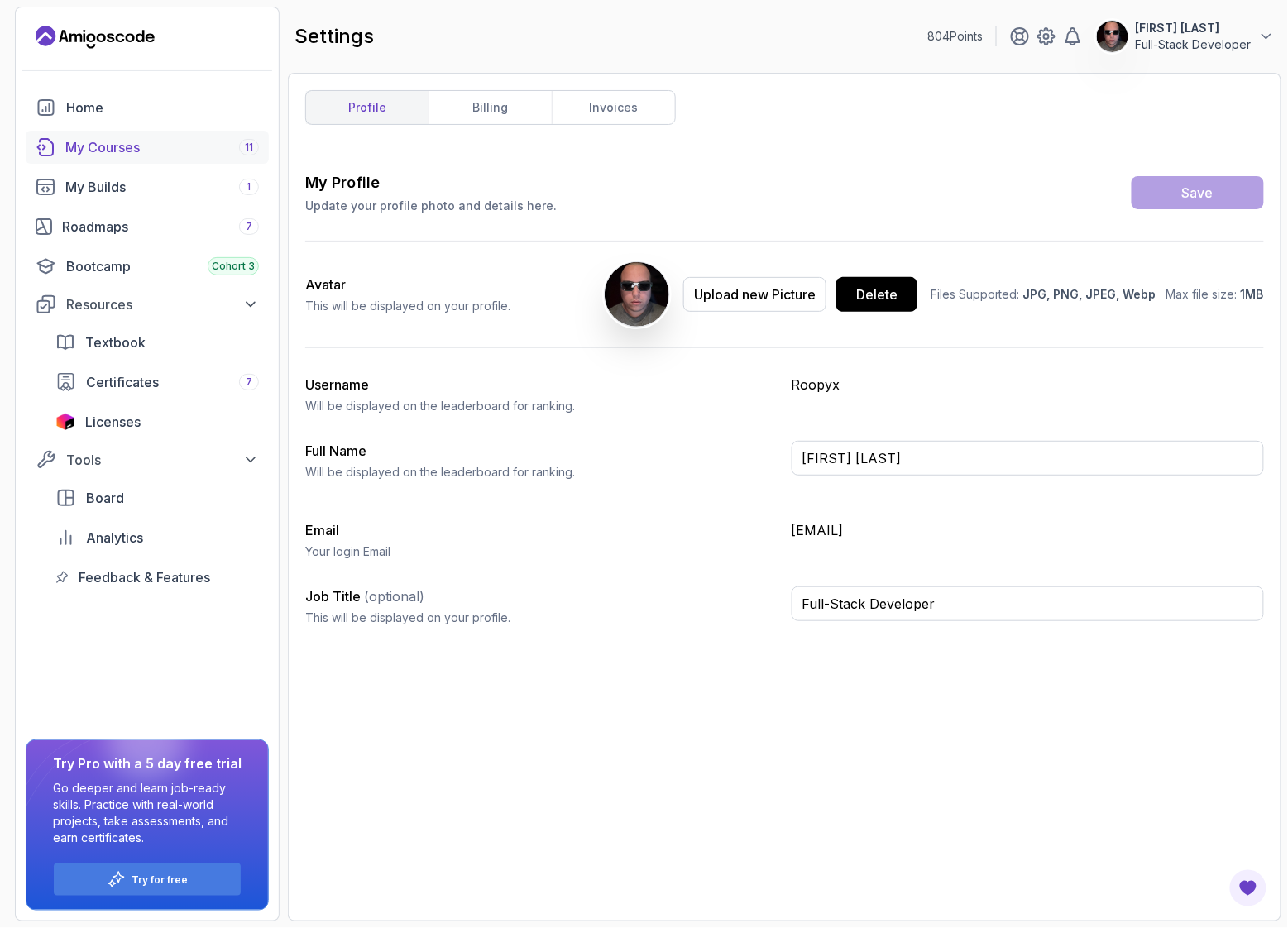click on "My Courses 11" at bounding box center [162, 147] 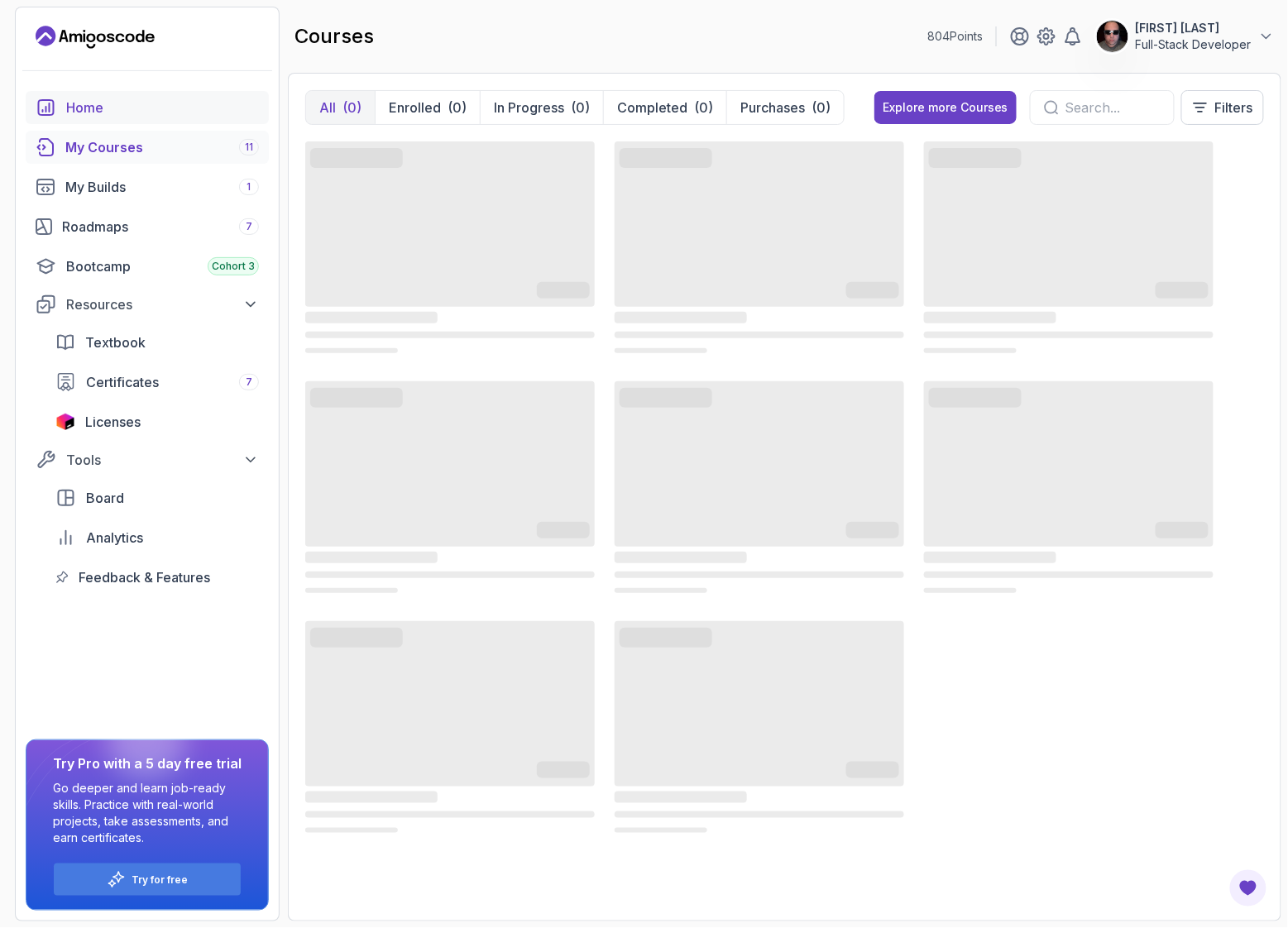 click on "Home" at bounding box center (162, 108) 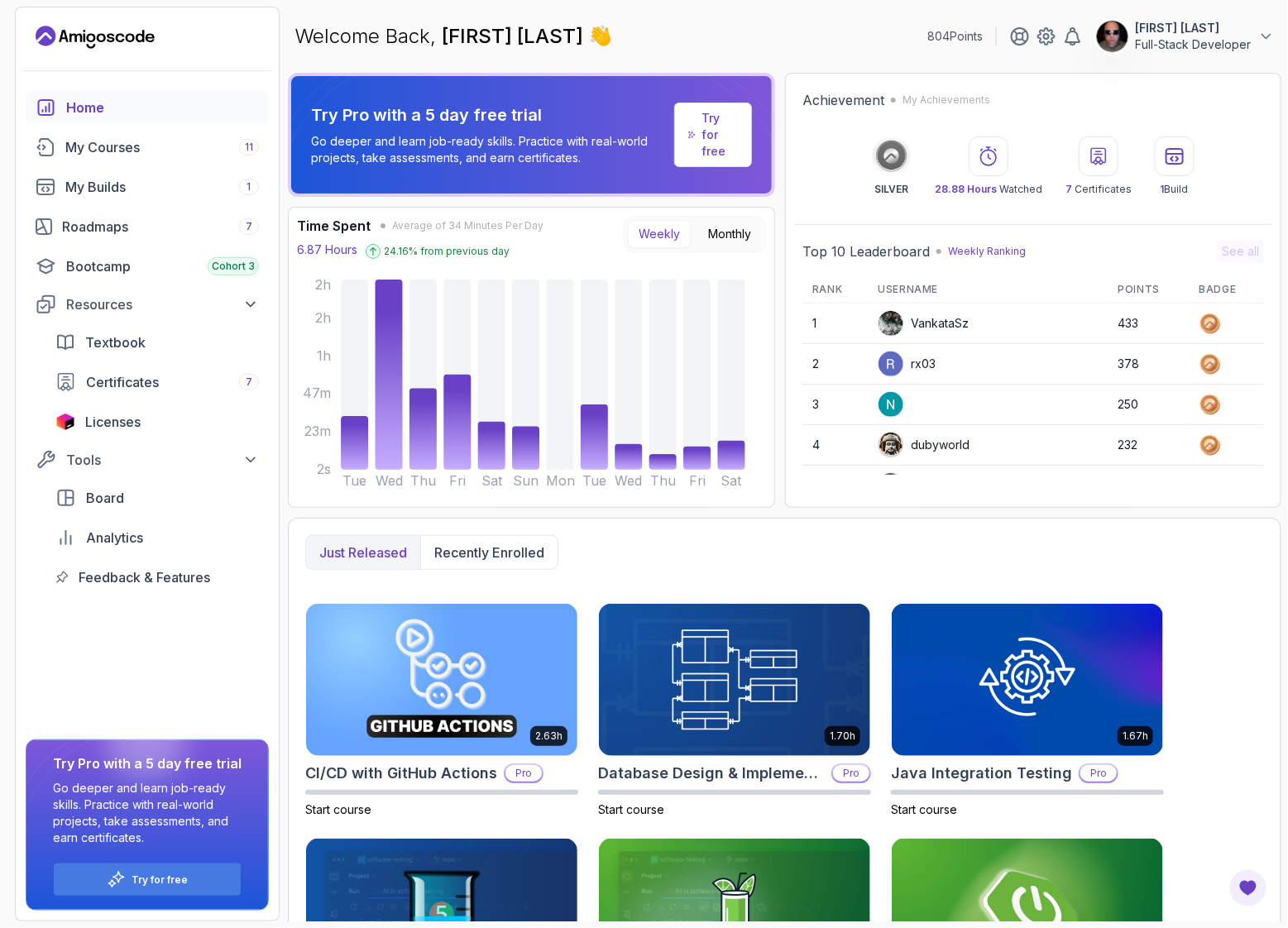 click on "Full-Stack Developer" at bounding box center (1194, 45) 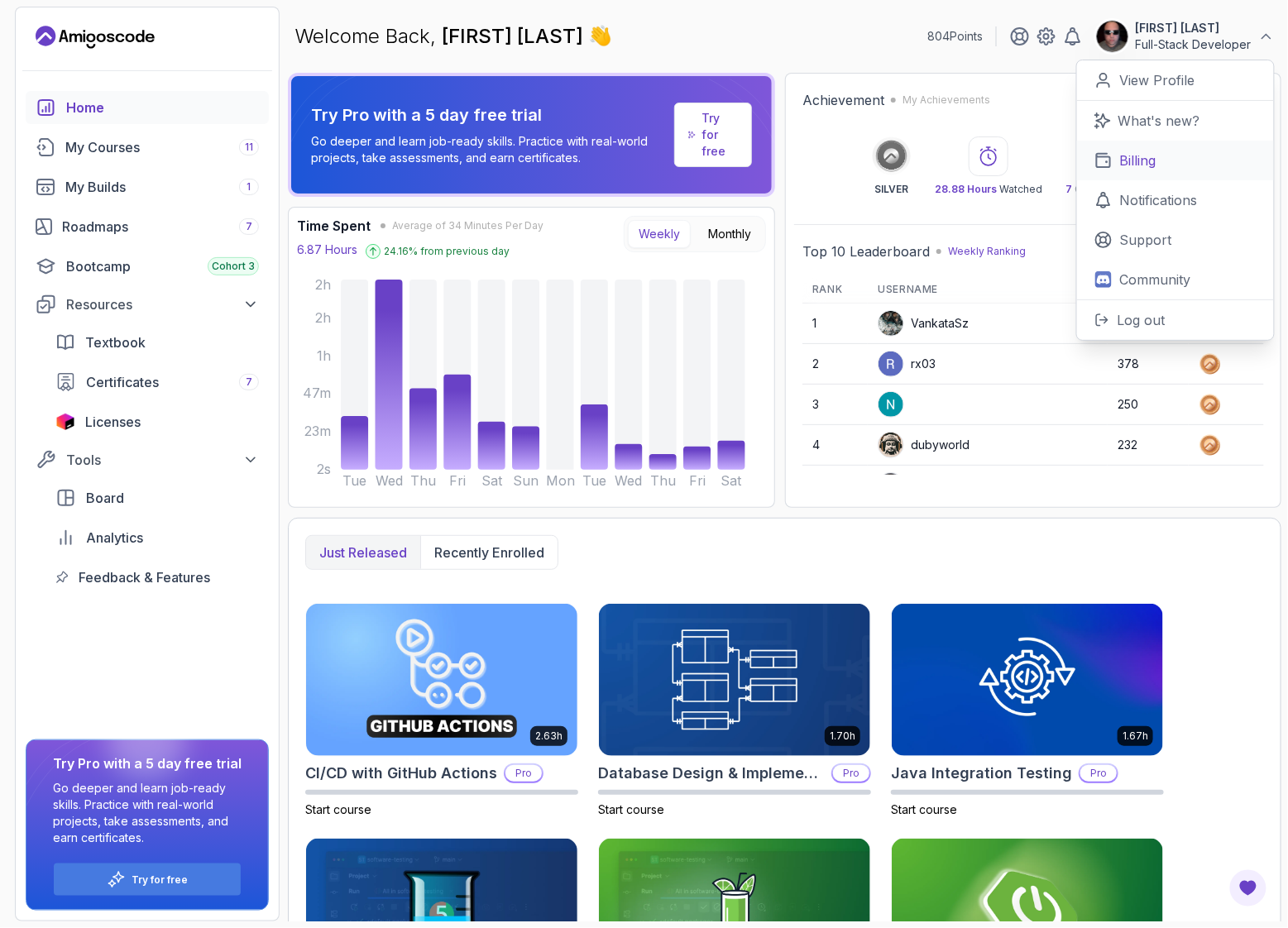 click on "Billing" at bounding box center [1138, 160] 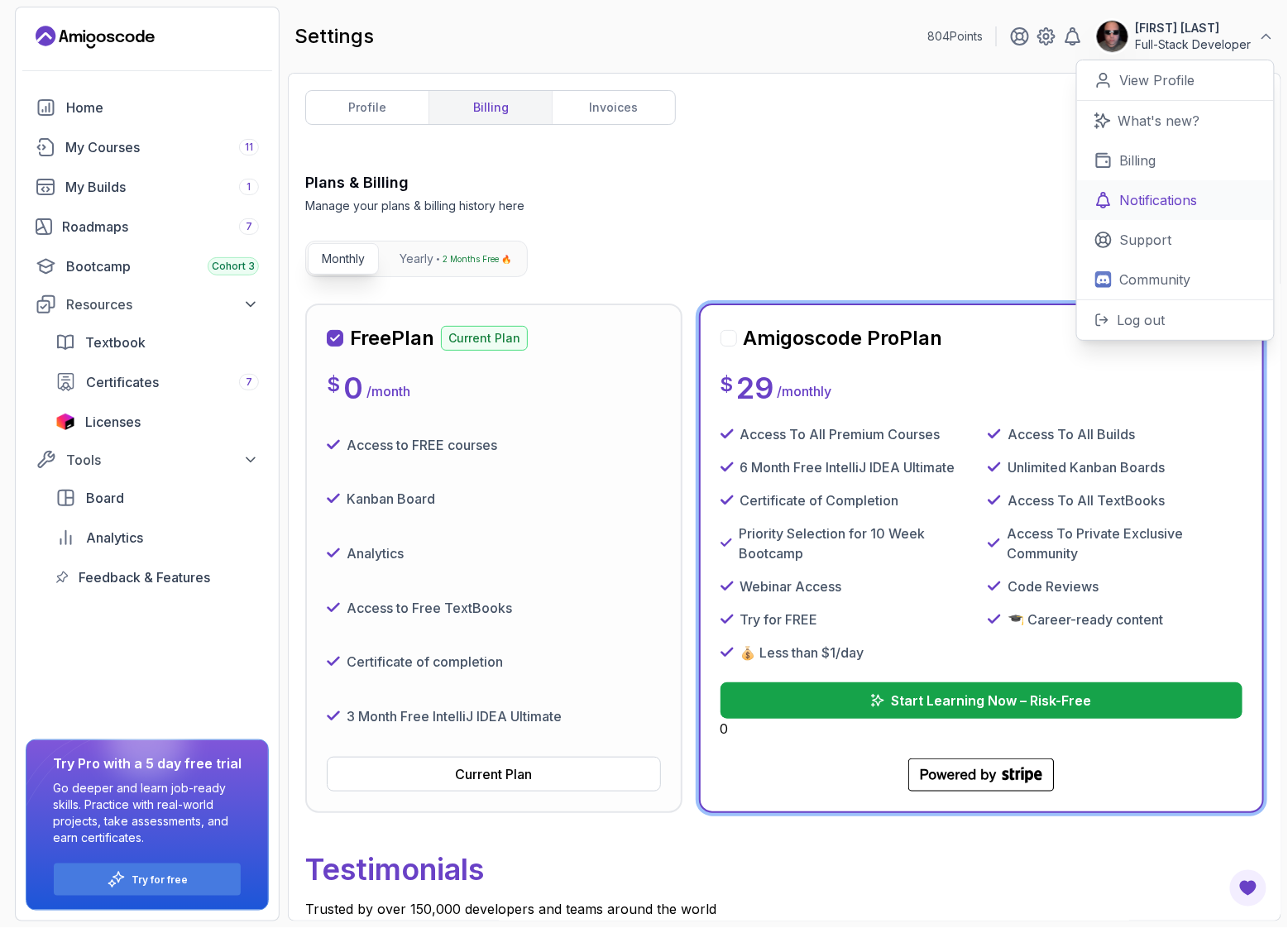 scroll, scrollTop: 0, scrollLeft: 0, axis: both 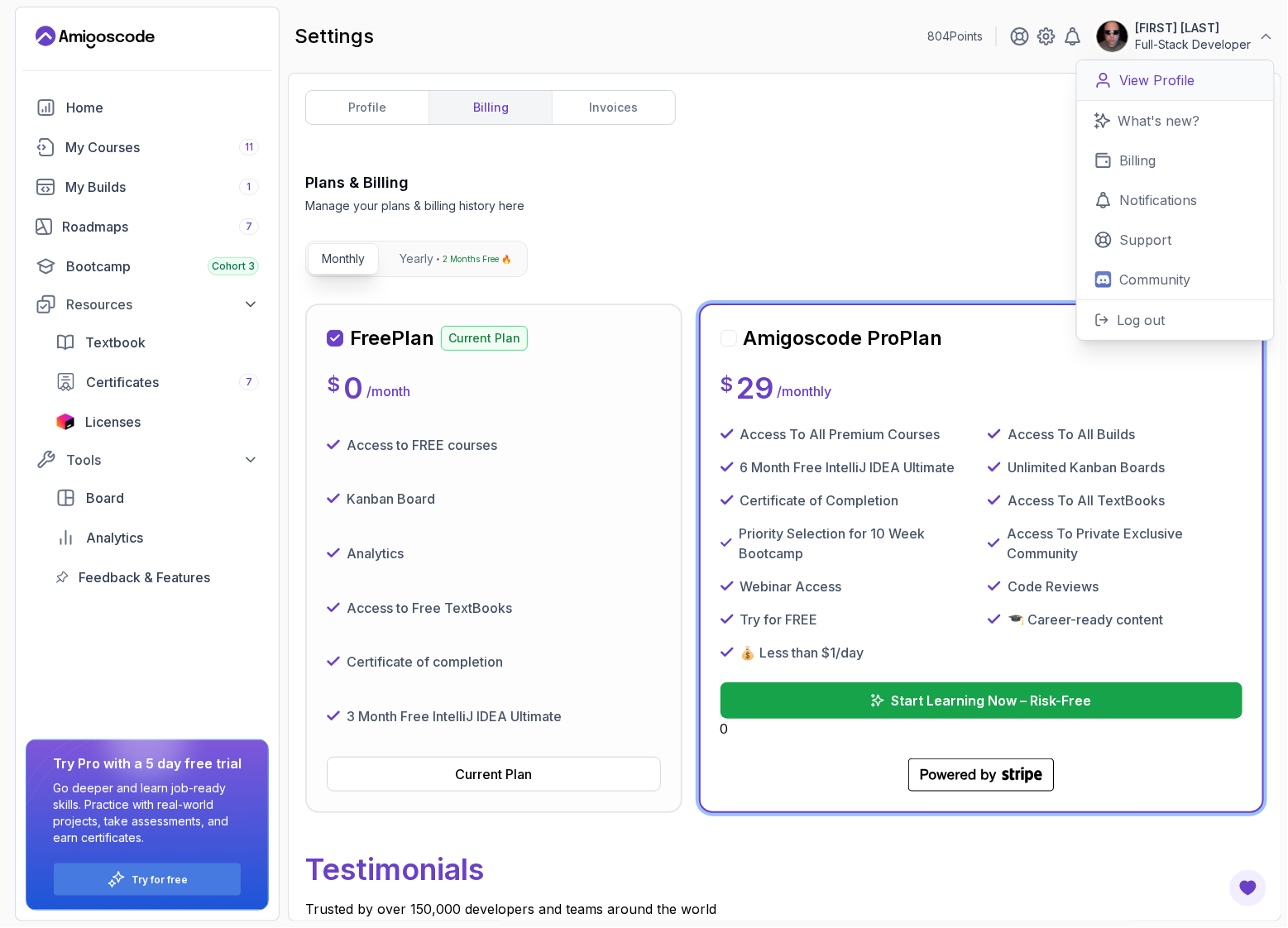 click on "View Profile" at bounding box center (1157, 80) 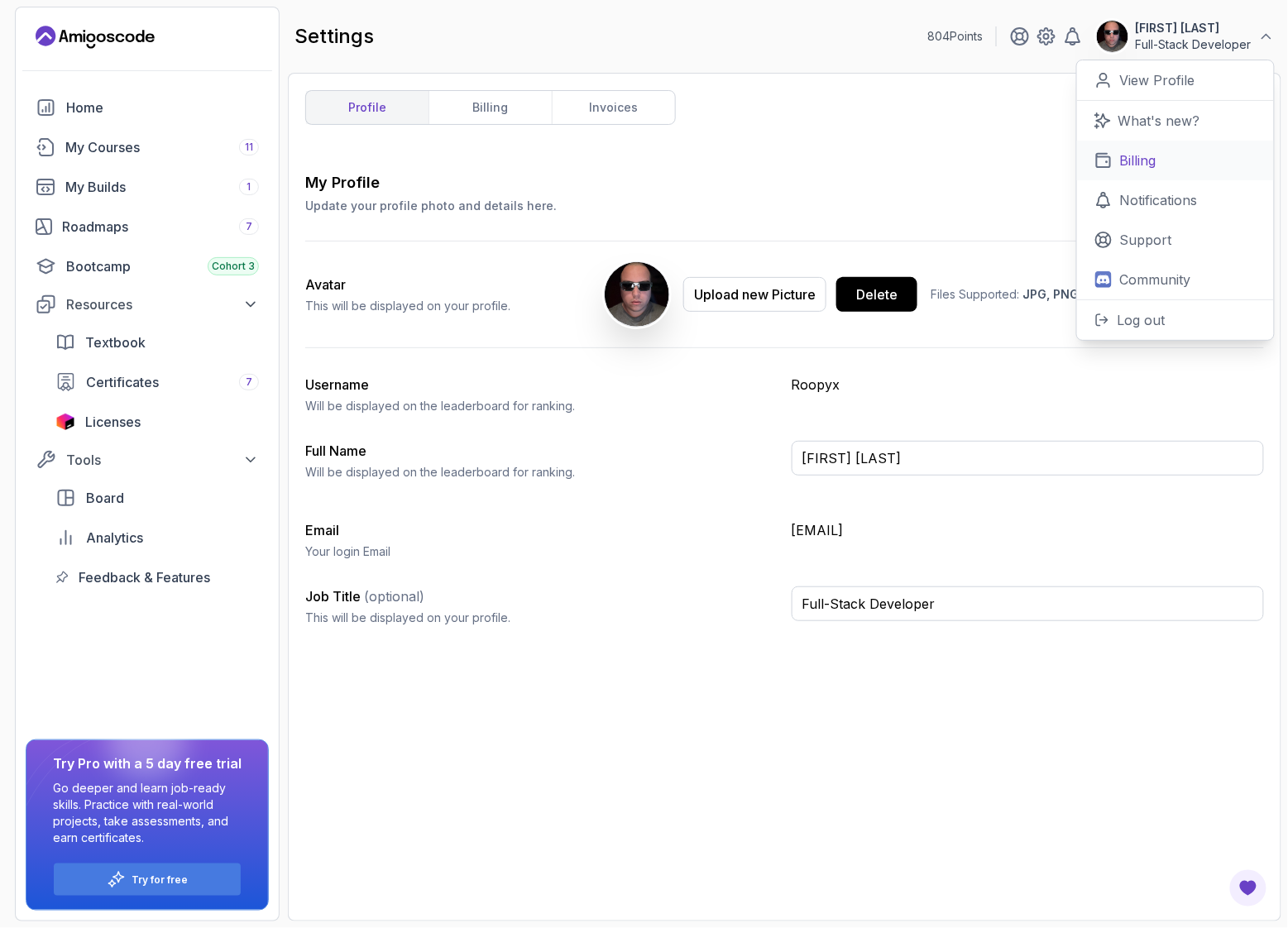 click on "Billing" at bounding box center [1138, 160] 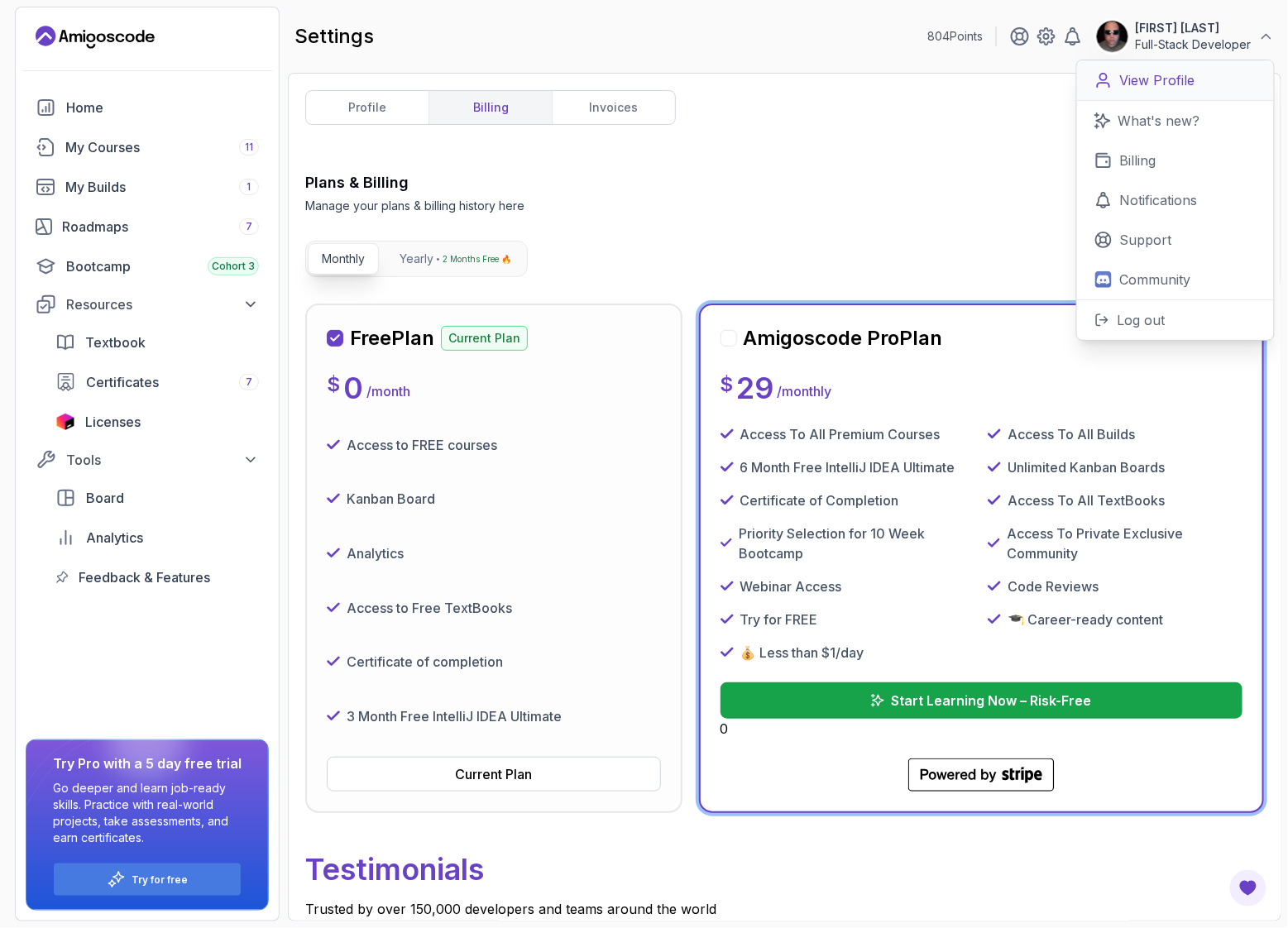 click on "View Profile" at bounding box center [1157, 80] 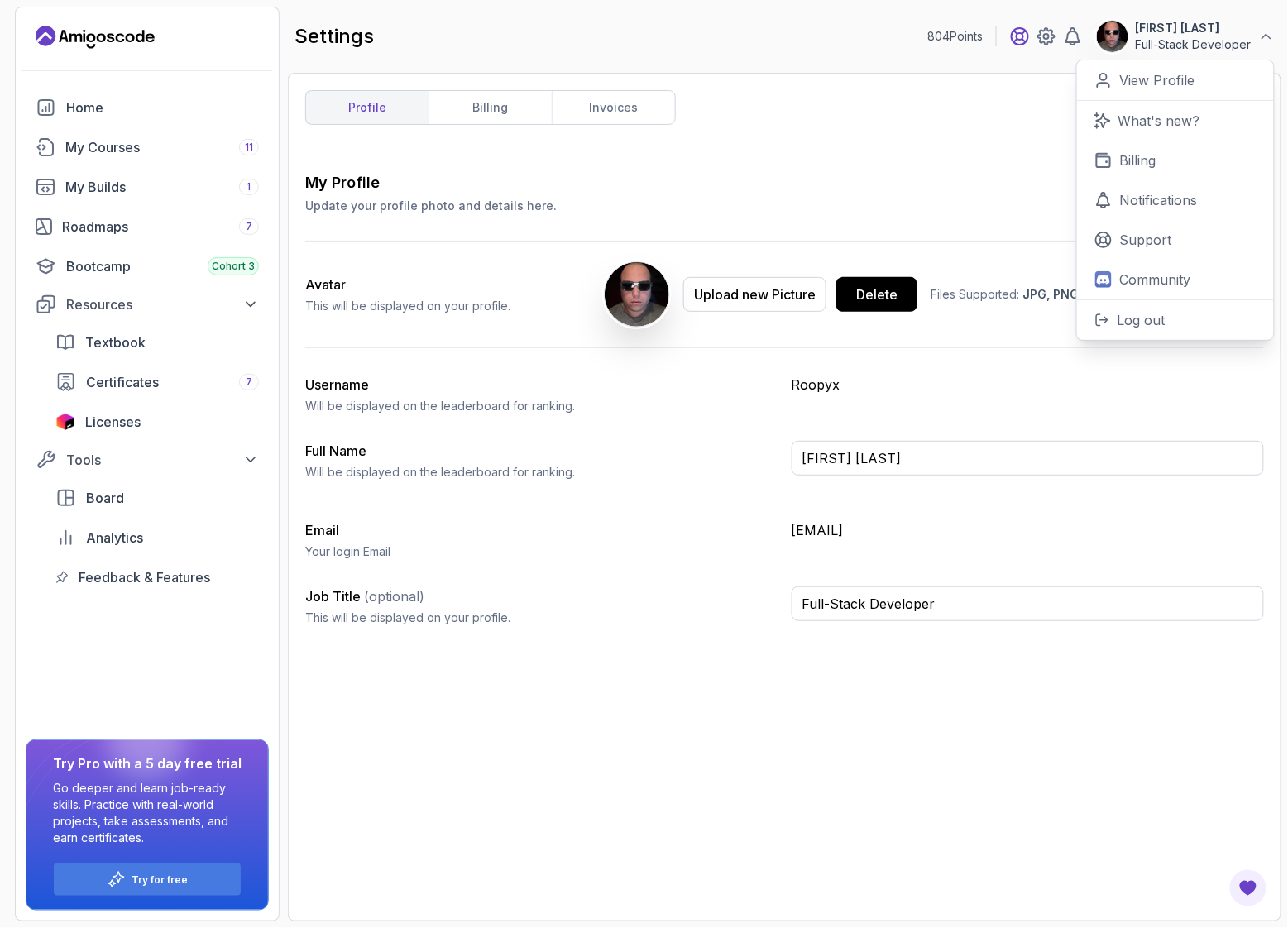 click 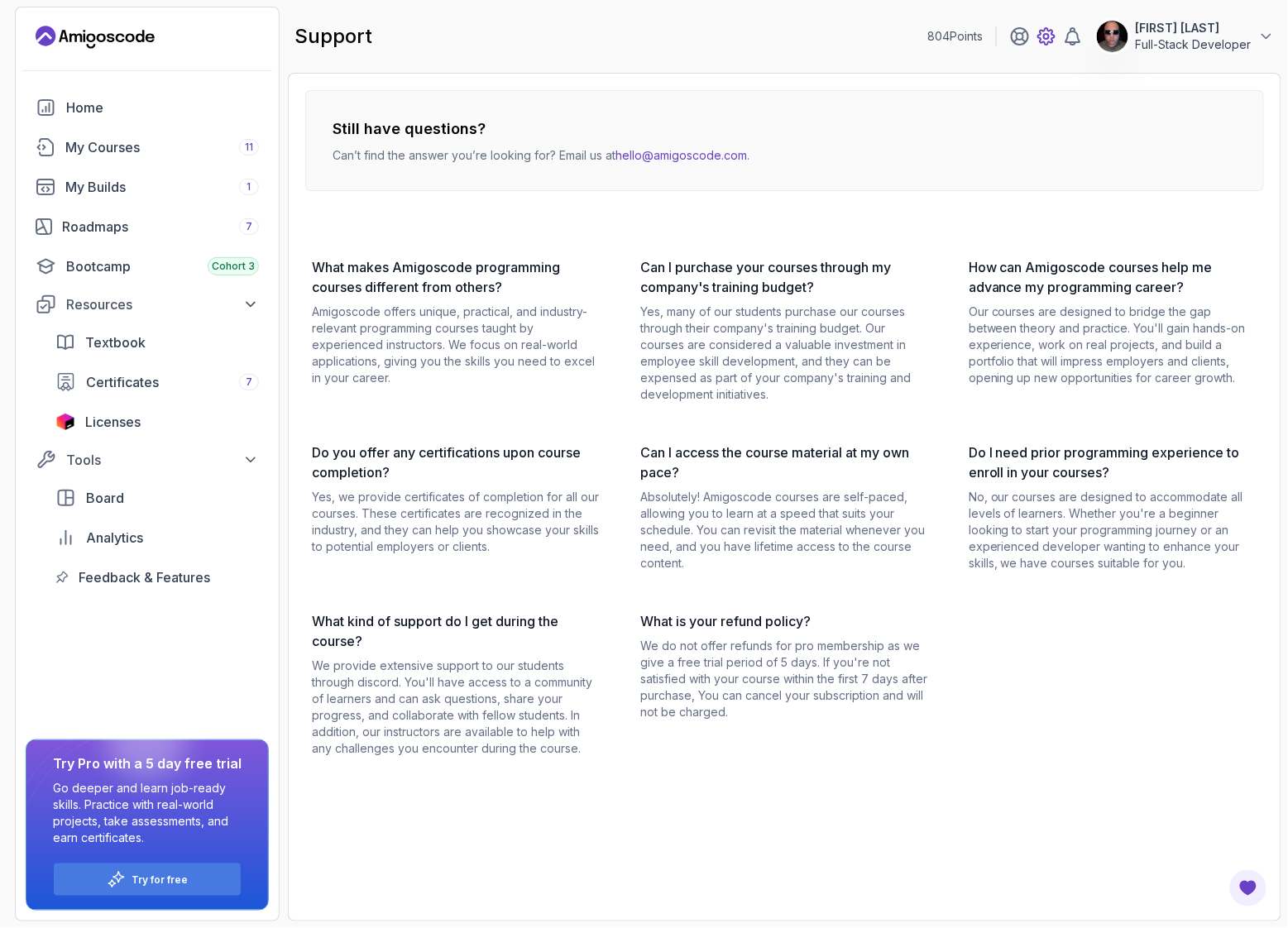 click 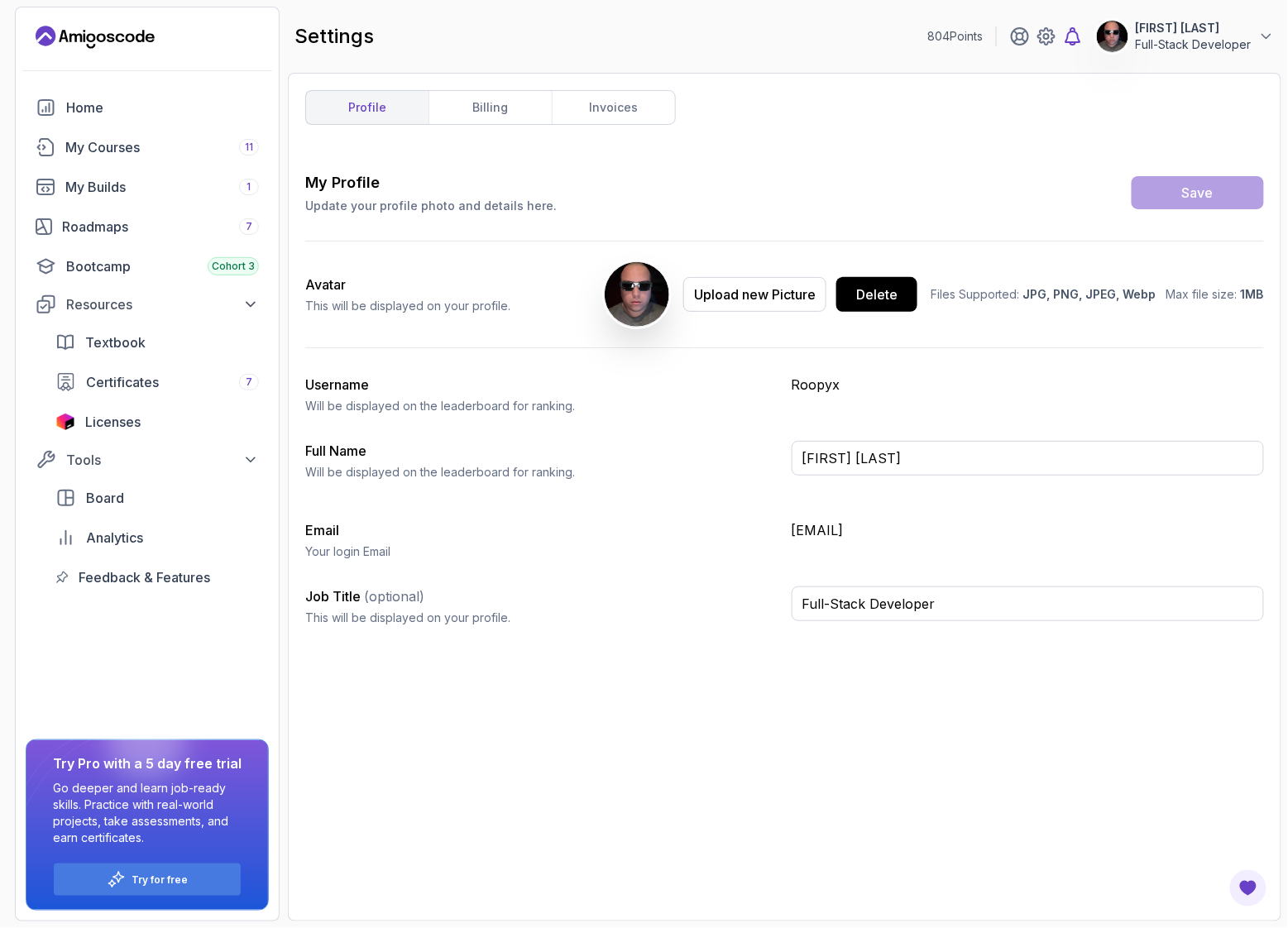 click 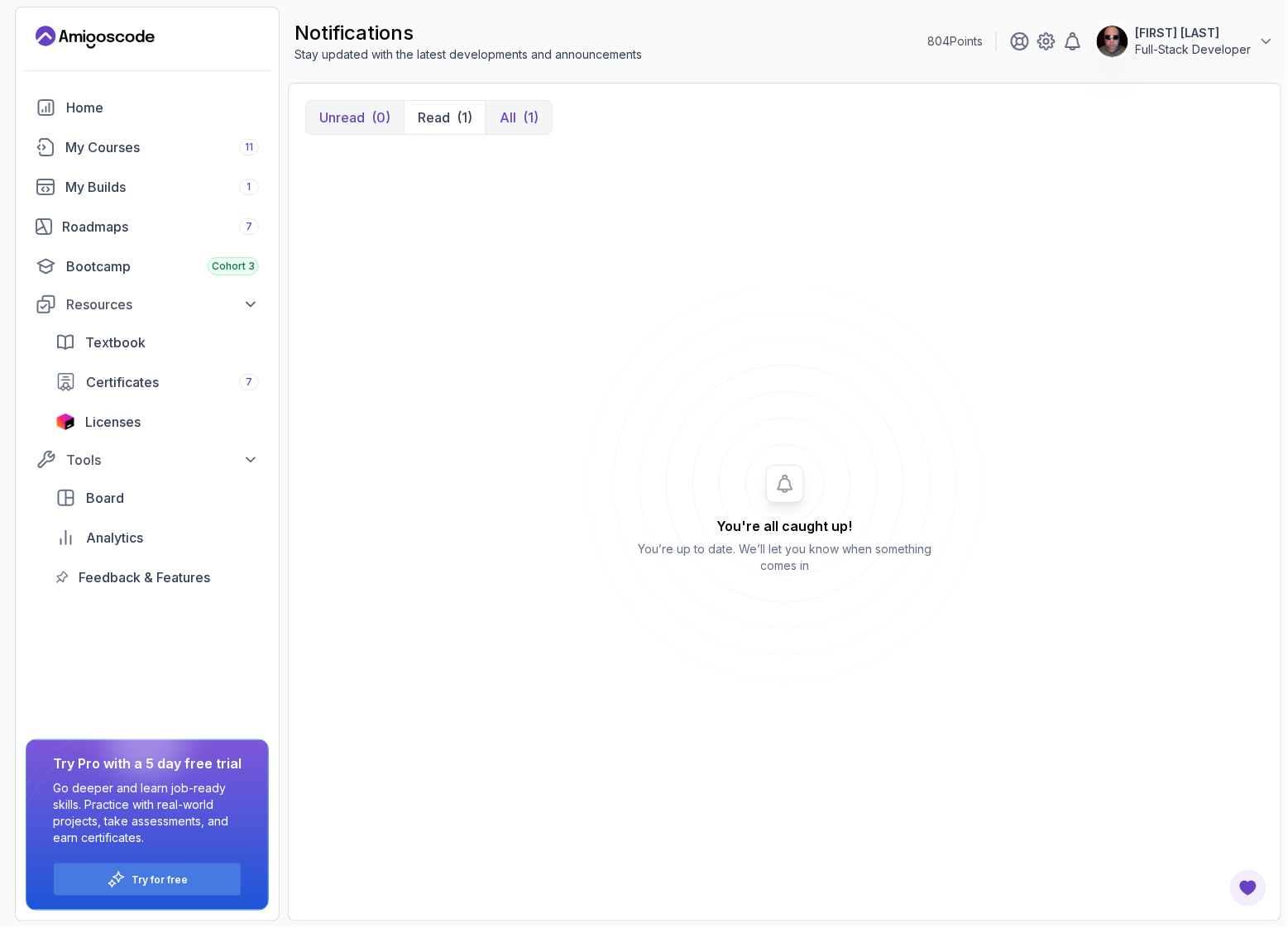 click on "All (1)" at bounding box center [519, 117] 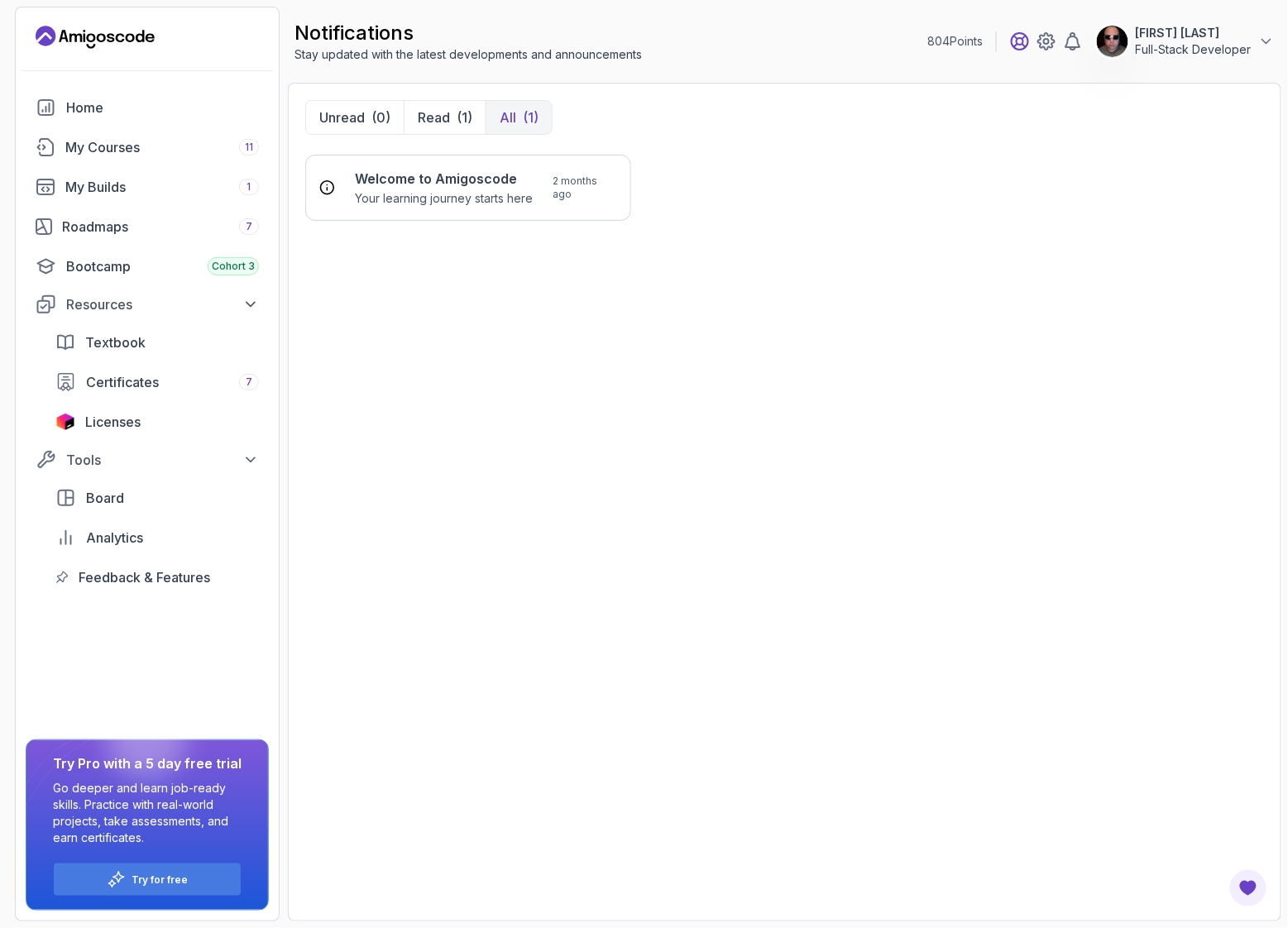 click 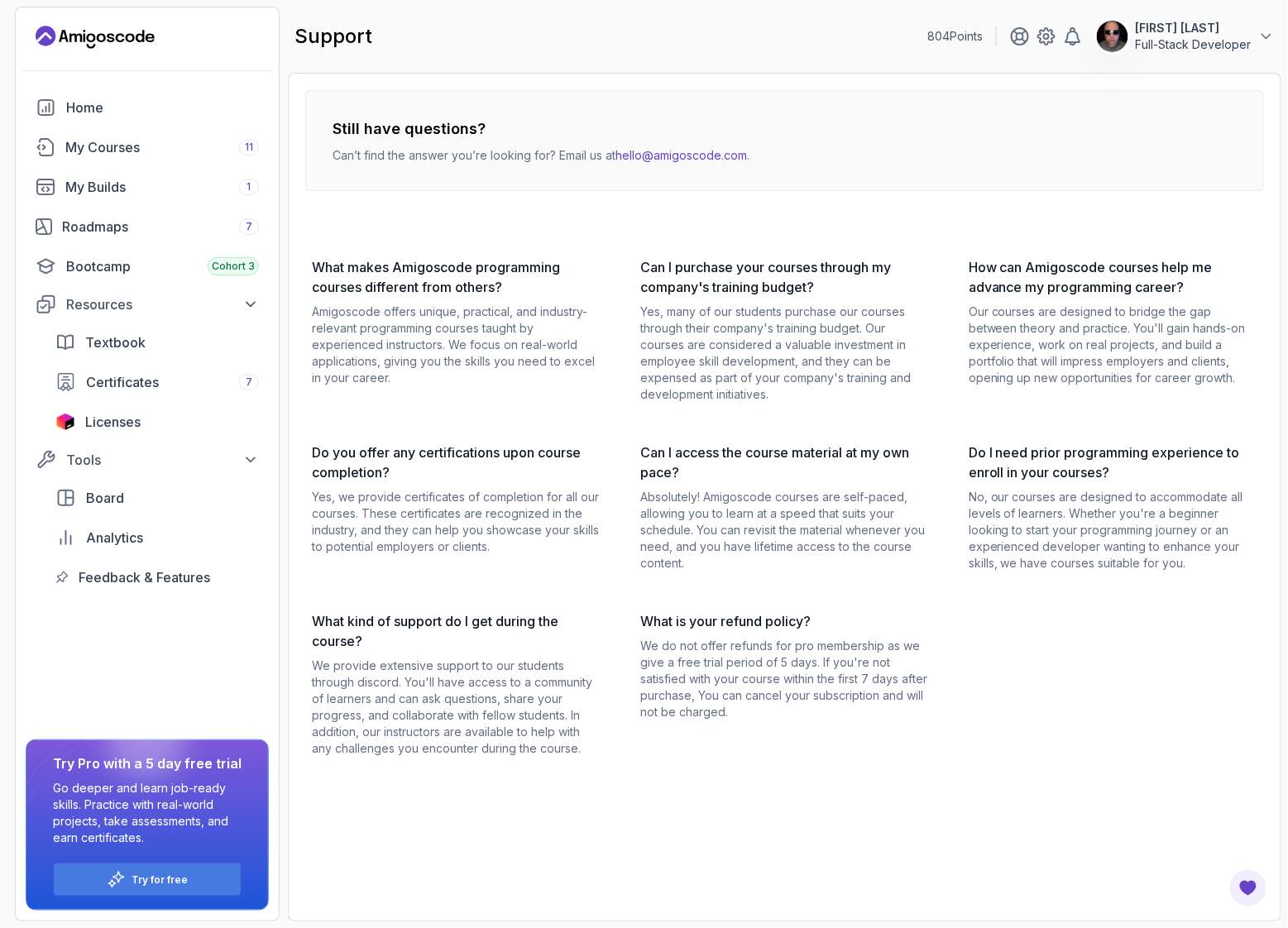 click on "hello@amigoscode.com" at bounding box center (681, 155) 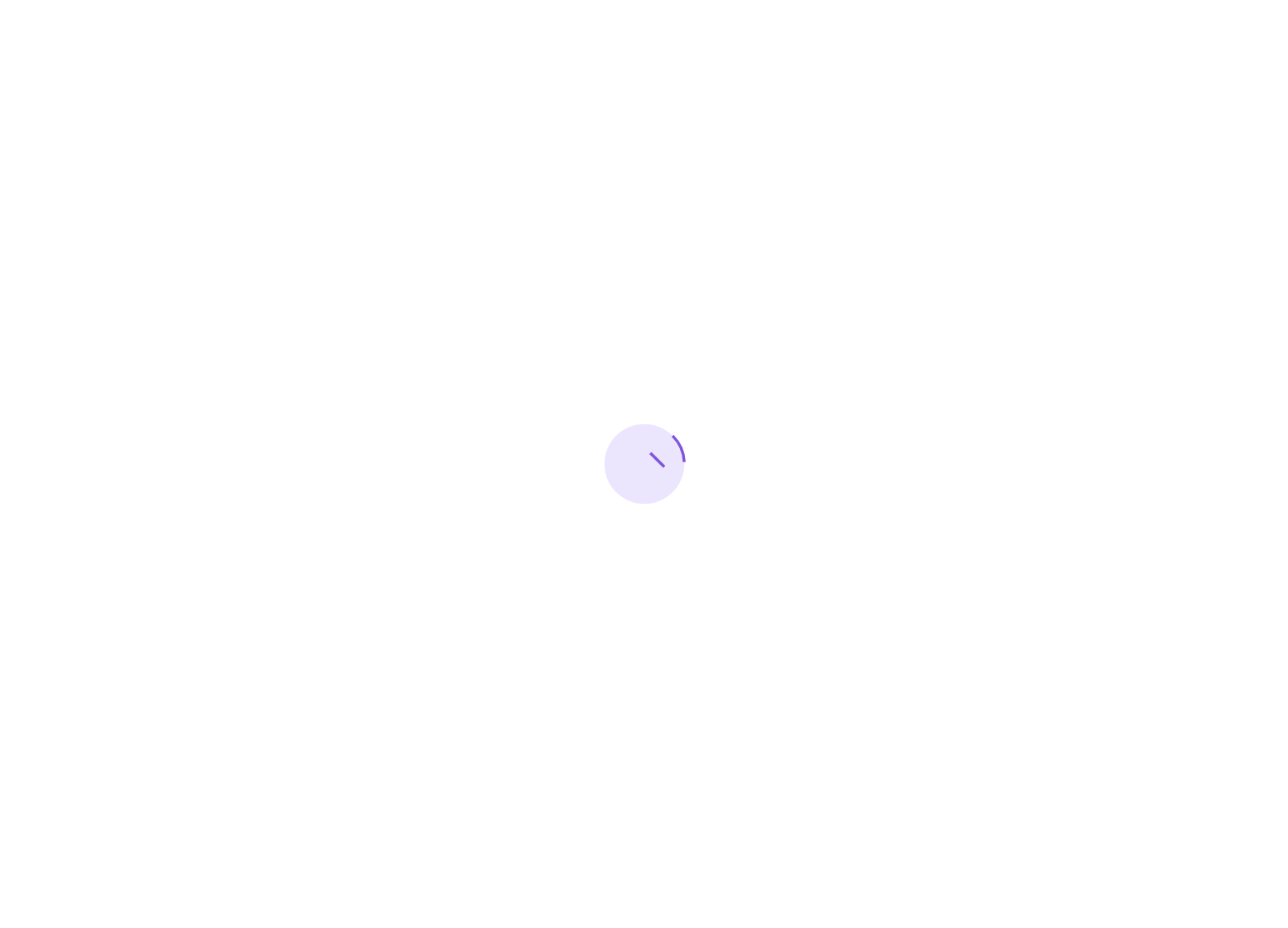 scroll, scrollTop: 0, scrollLeft: 0, axis: both 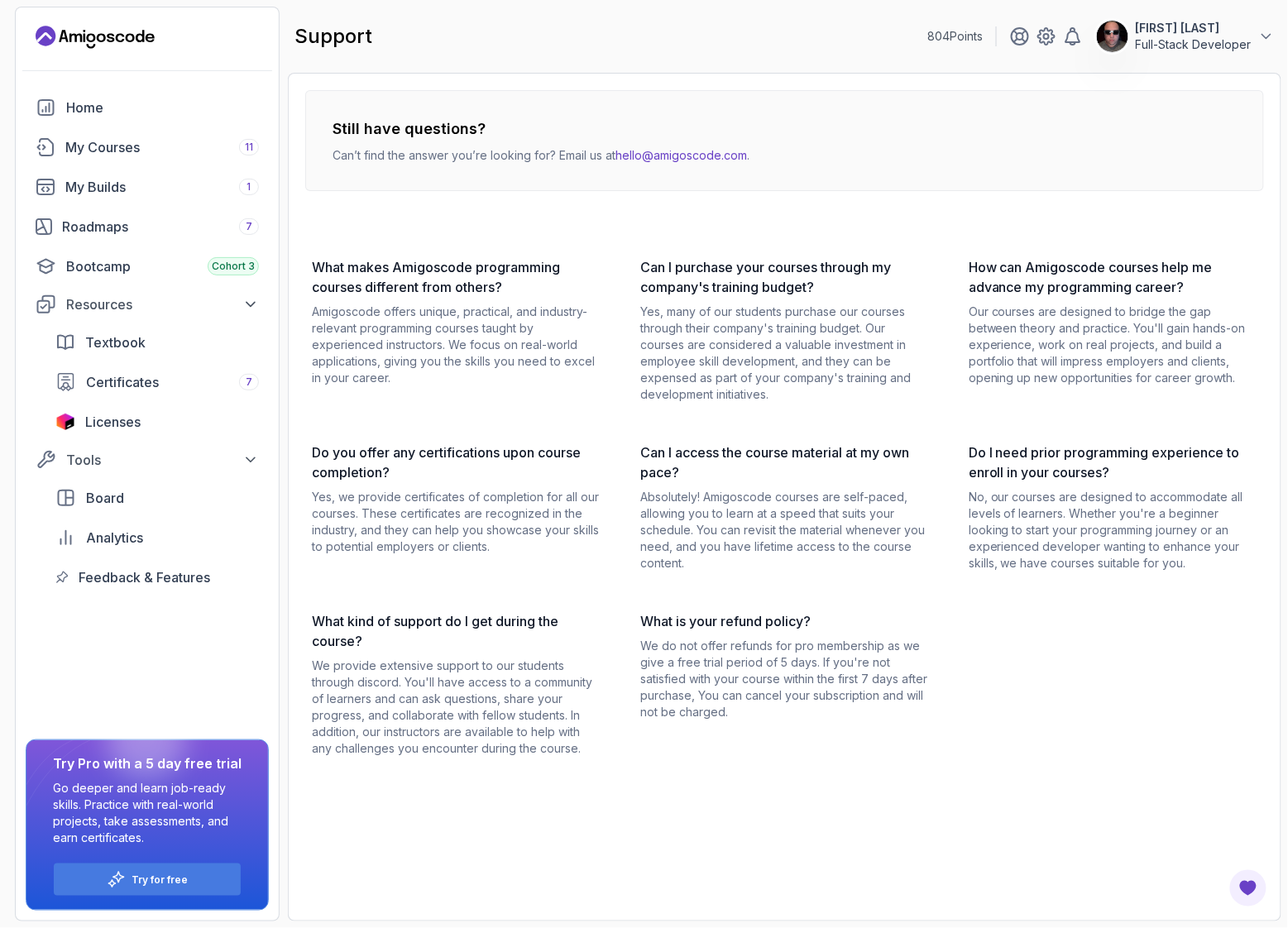 click on "What makes Amigoscode programming courses different from others? Amigoscode offers unique, practical, and industry-relevant programming courses taught by experienced instructors. We focus on real-world applications, giving you the skills you need to excel in your career. Can I purchase your courses through my company's training budget? Yes, many of our students purchase our courses through their company's training budget. Our courses are considered a valuable investment in employee skill development, and they can be expensed as part of your company's training and development initiatives. How can Amigoscode courses help me advance my programming career? Our courses are designed to bridge the gap between theory and practice. You'll gain hands-on experience, work on real projects, and build a portfolio that will impress employers and clients, opening up new opportunities for career growth. Do you offer any certifications upon course completion? Can I access the course material at my own pace?" at bounding box center [784, 507] 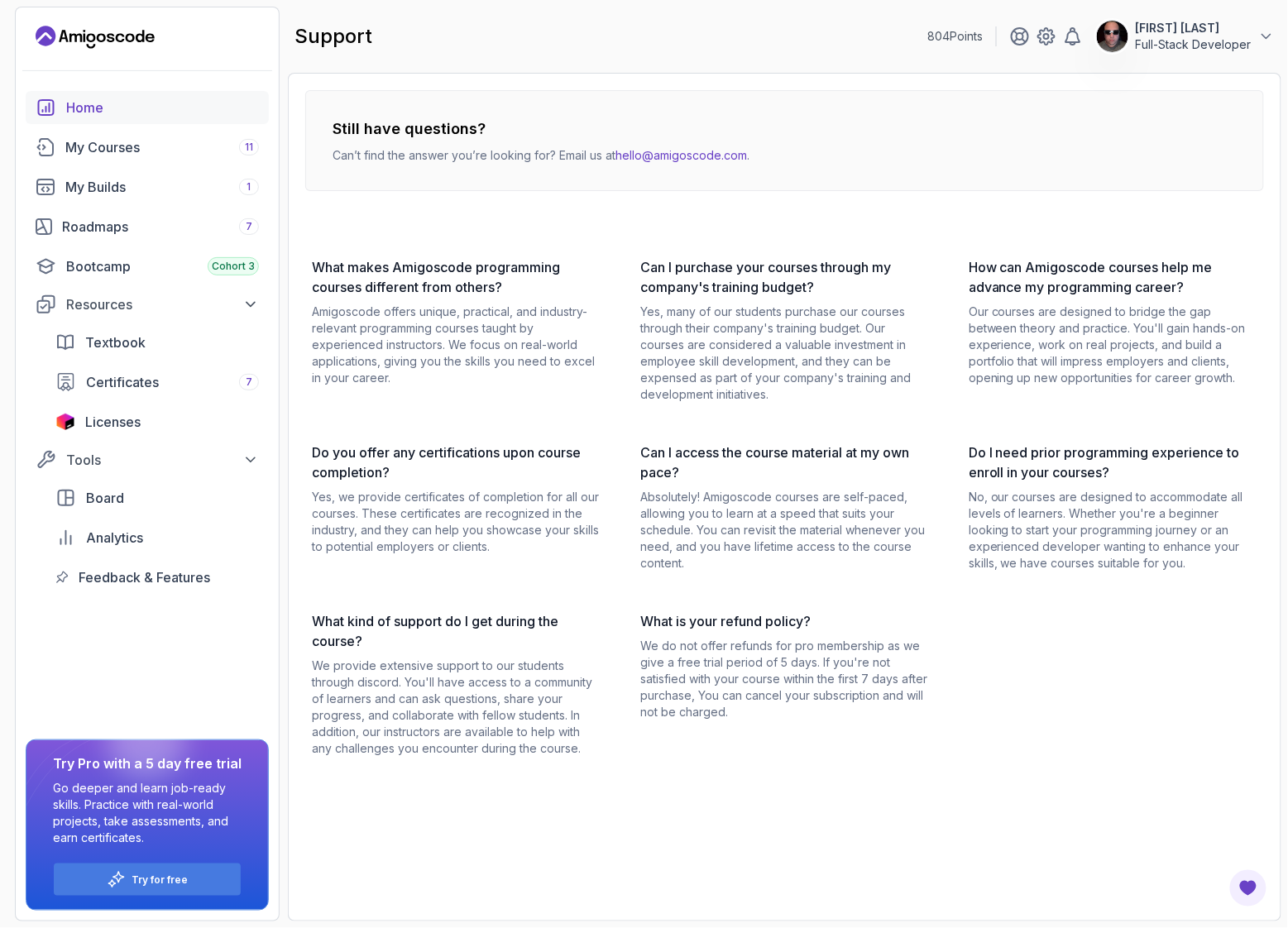 click on "Home" at bounding box center [147, 108] 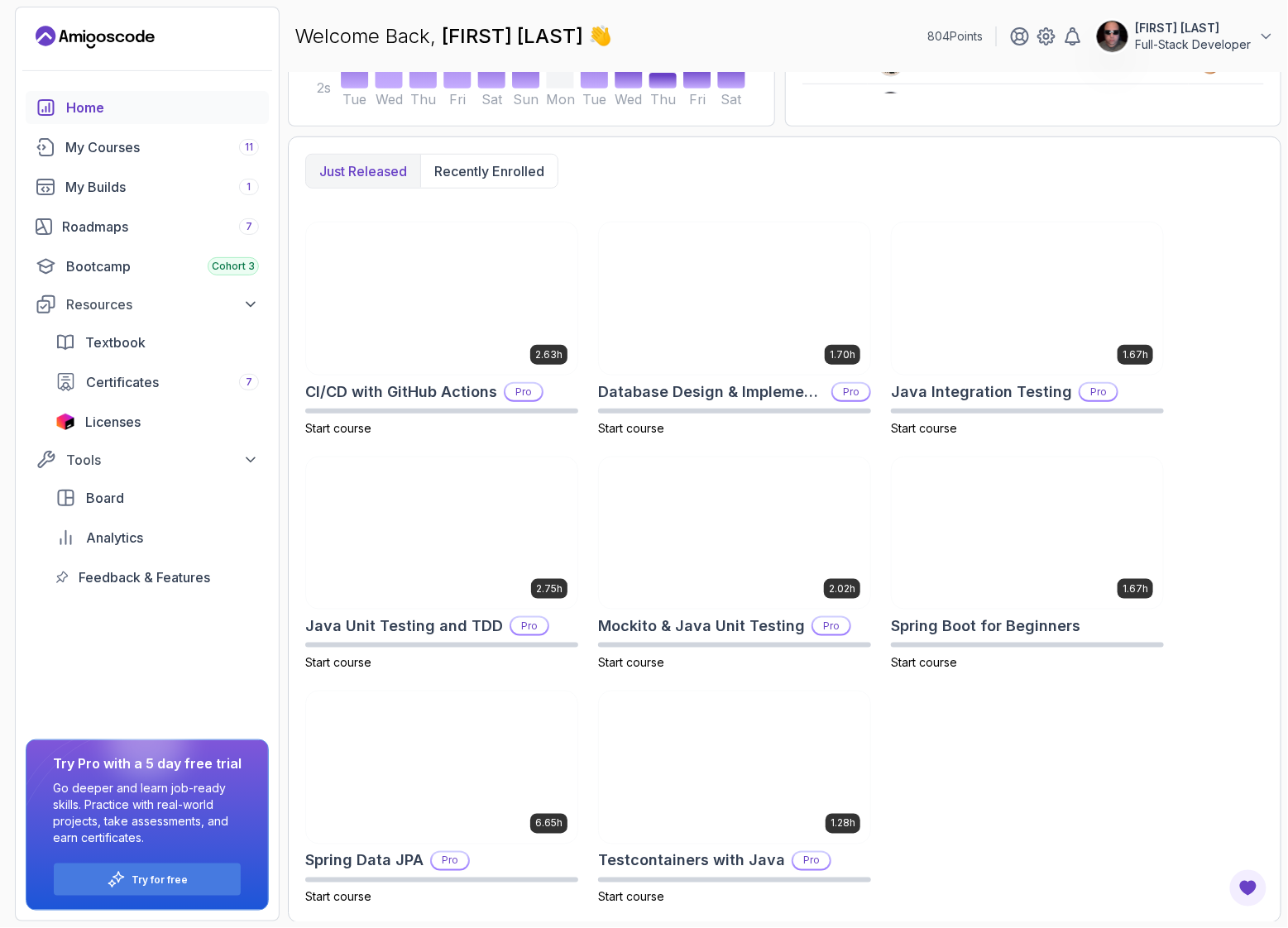 scroll, scrollTop: 380, scrollLeft: 0, axis: vertical 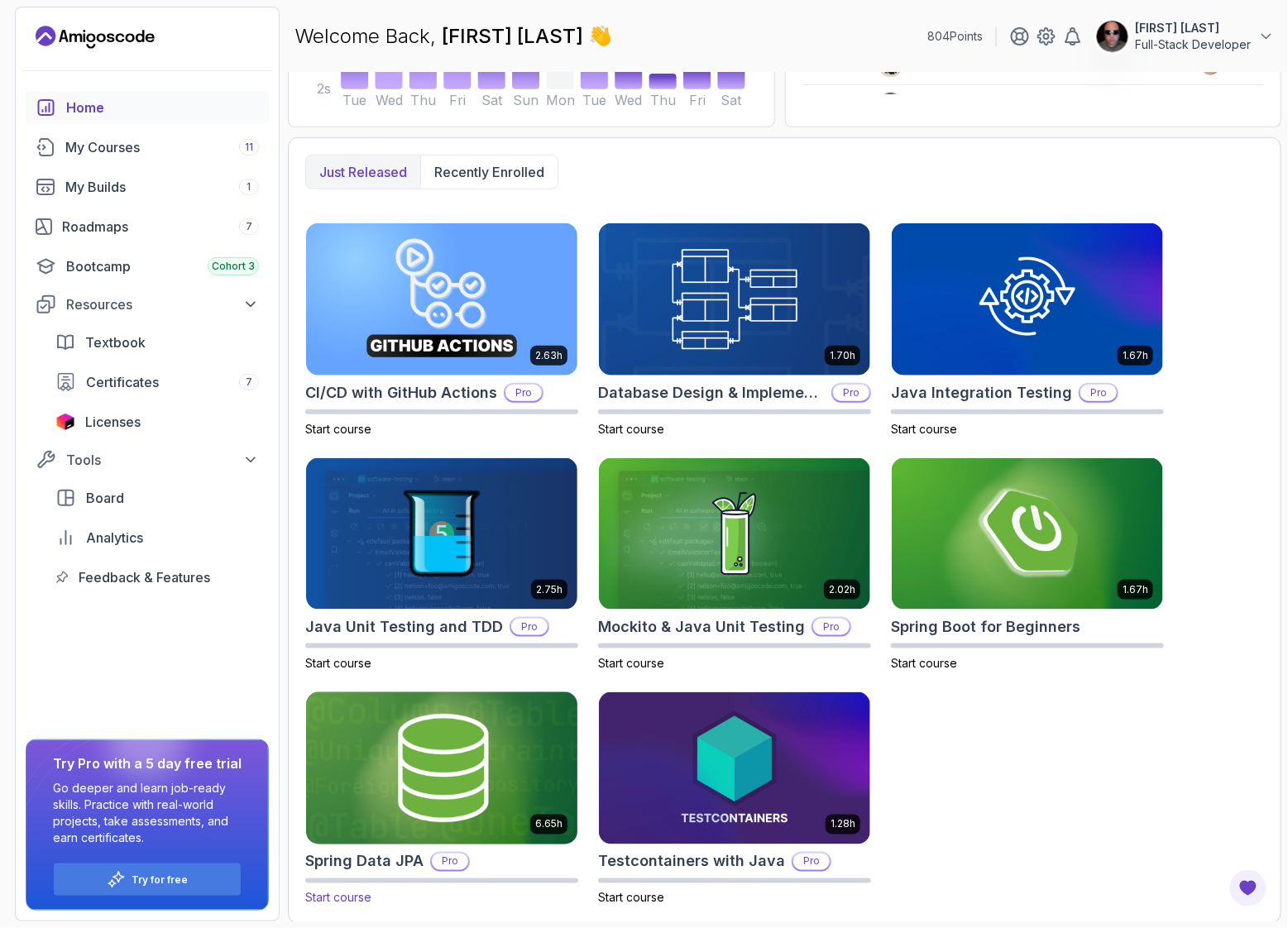 click at bounding box center [442, 768] 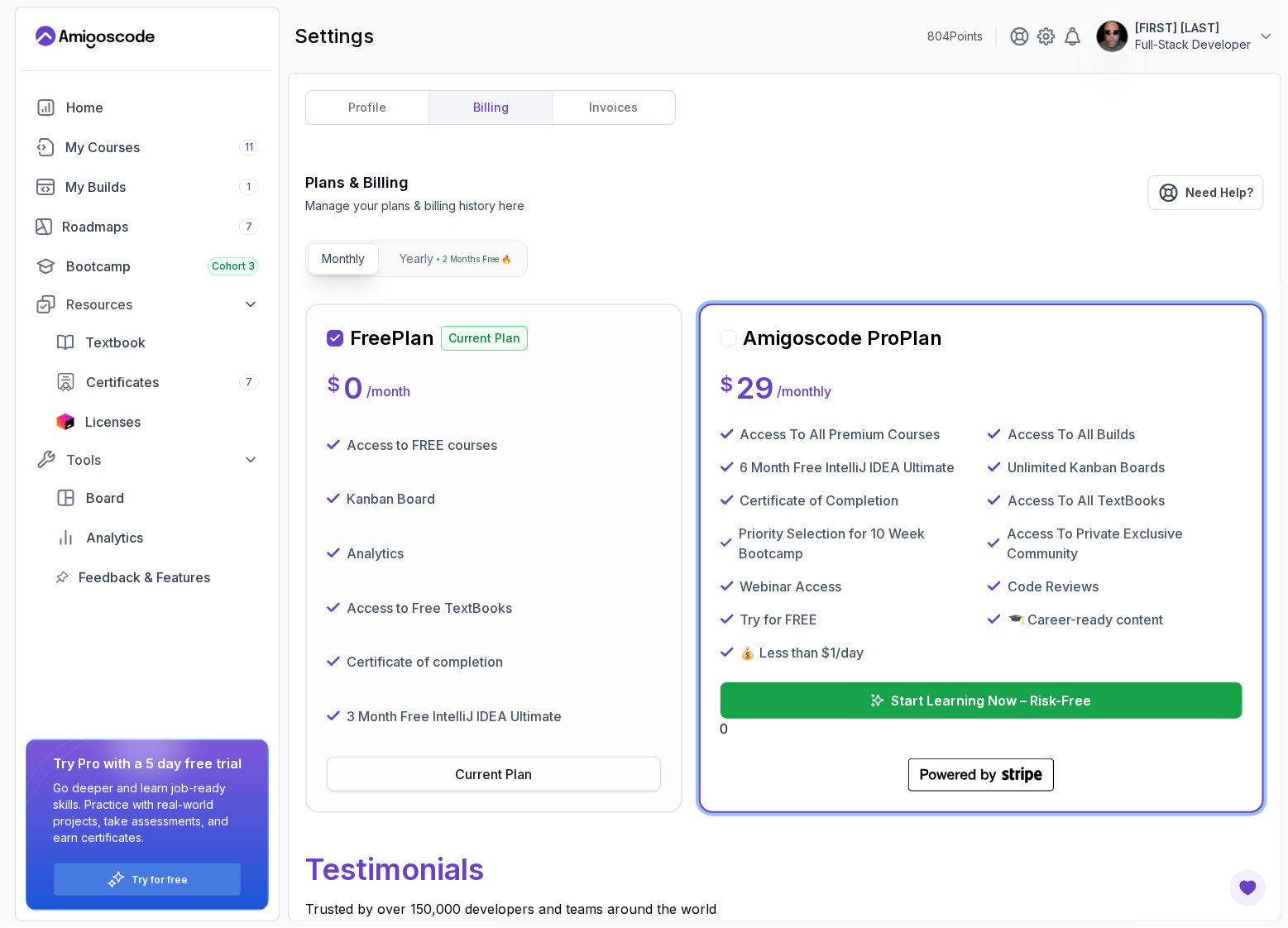 scroll, scrollTop: 0, scrollLeft: 0, axis: both 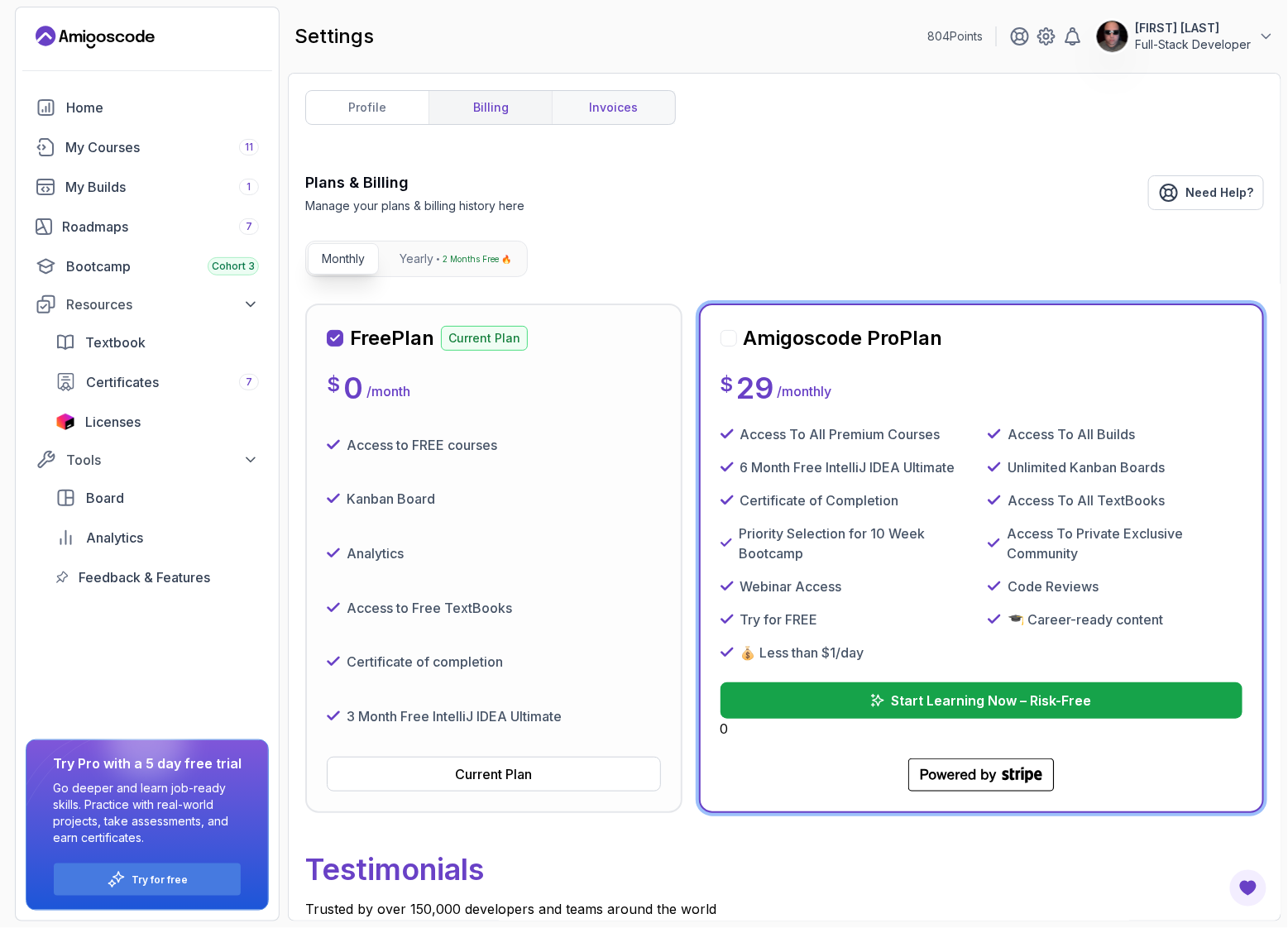 click on "invoices" at bounding box center [613, 108] 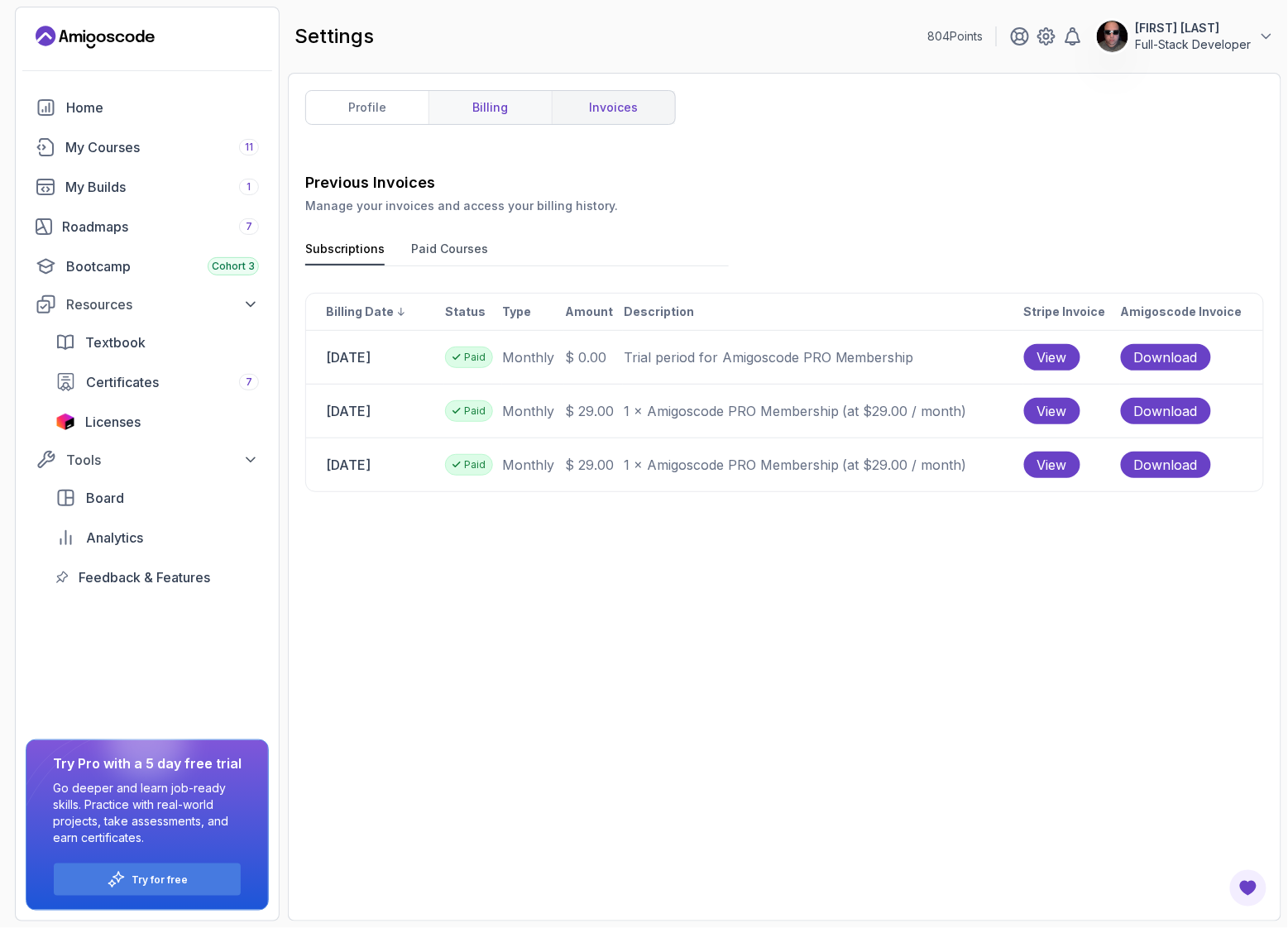 click on "billing" at bounding box center [490, 108] 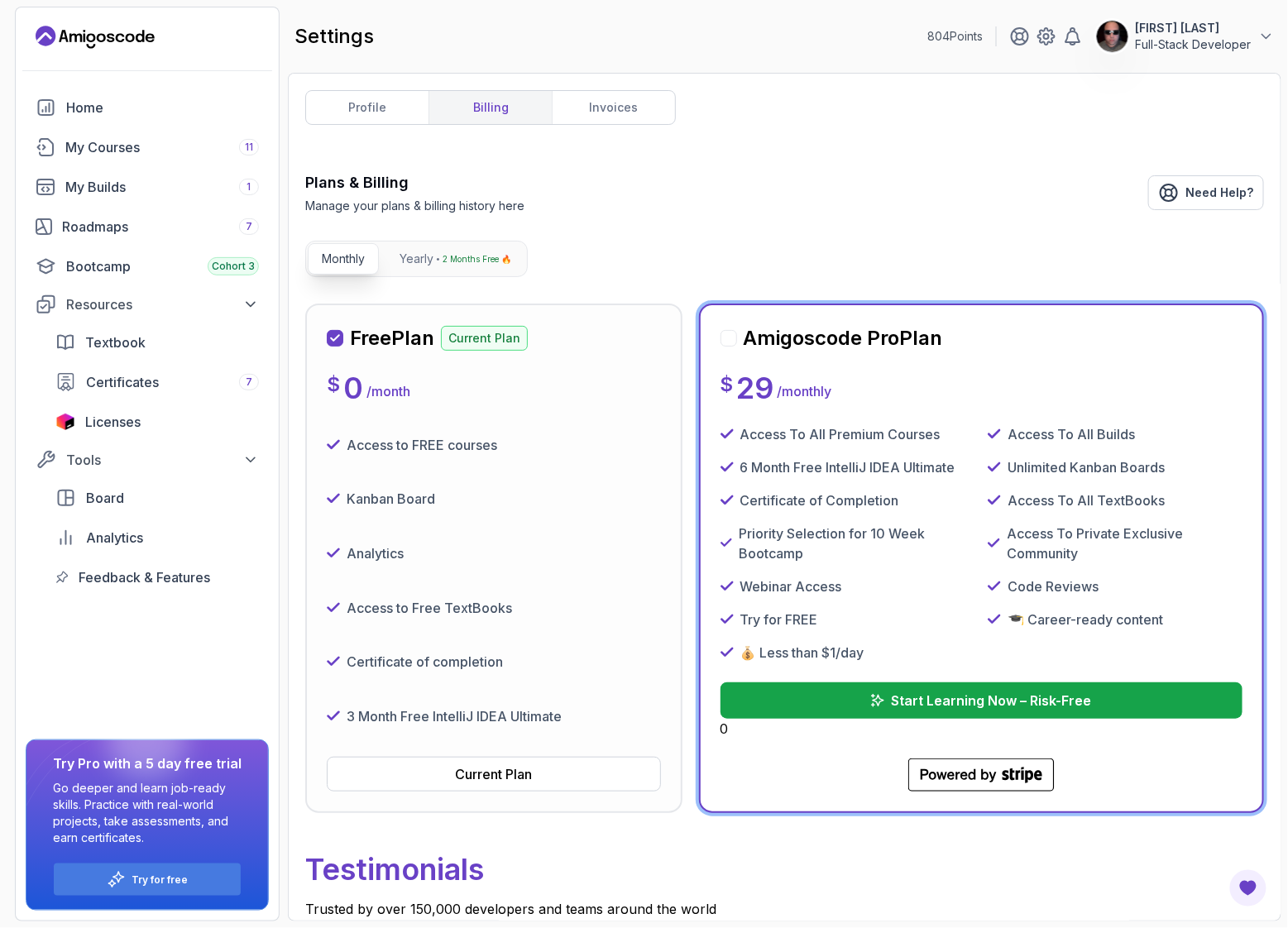 click at bounding box center [729, 338] 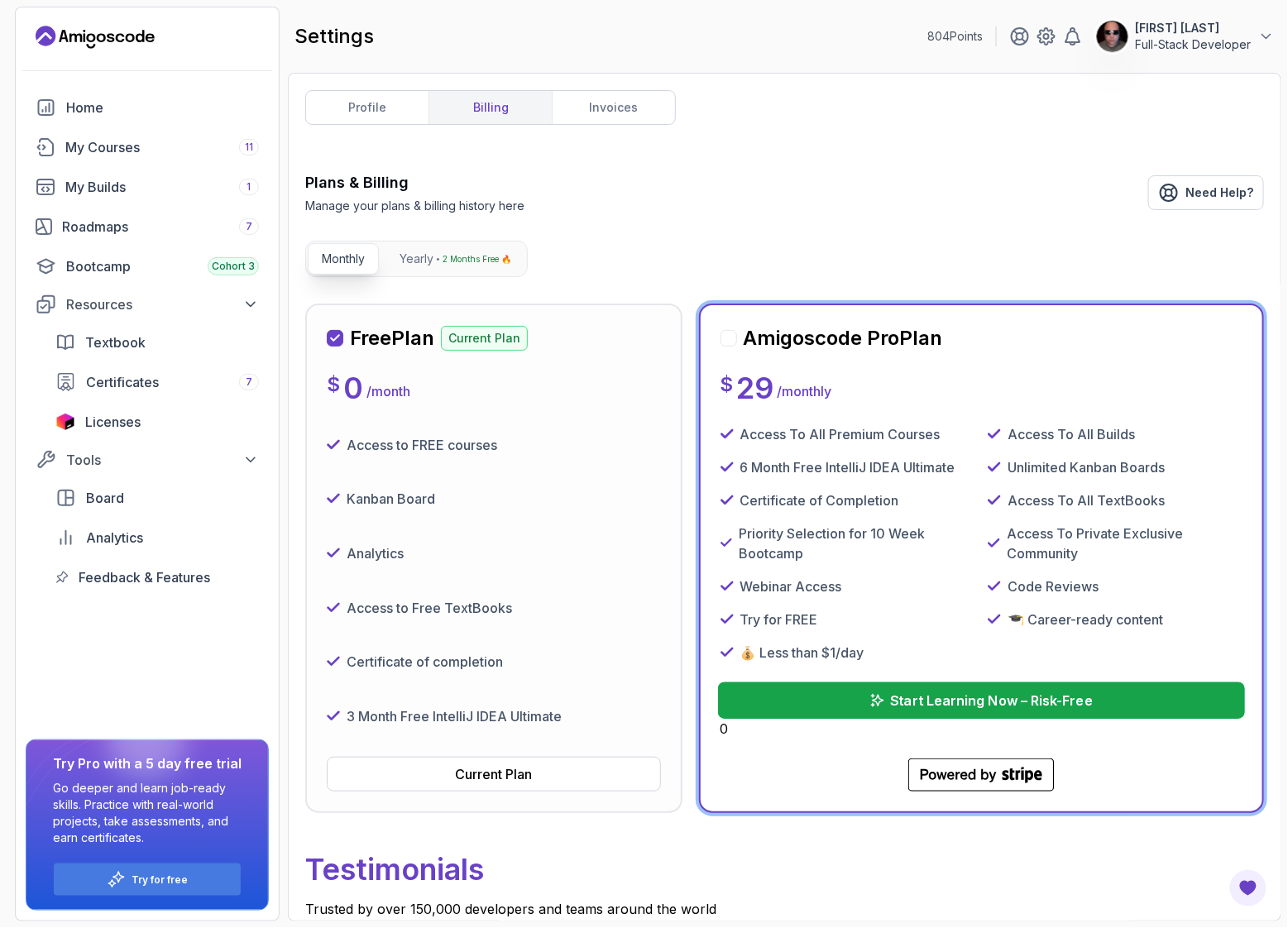click on "Start Learning Now – Risk-Free" at bounding box center [991, 701] 